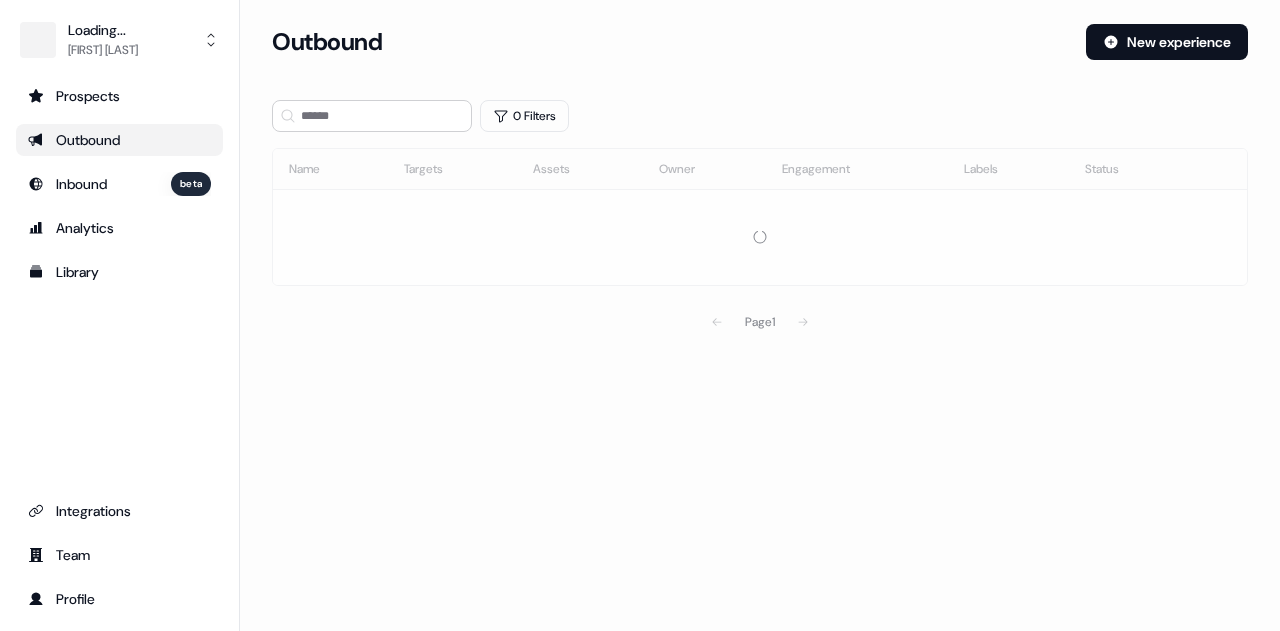 scroll, scrollTop: 0, scrollLeft: 0, axis: both 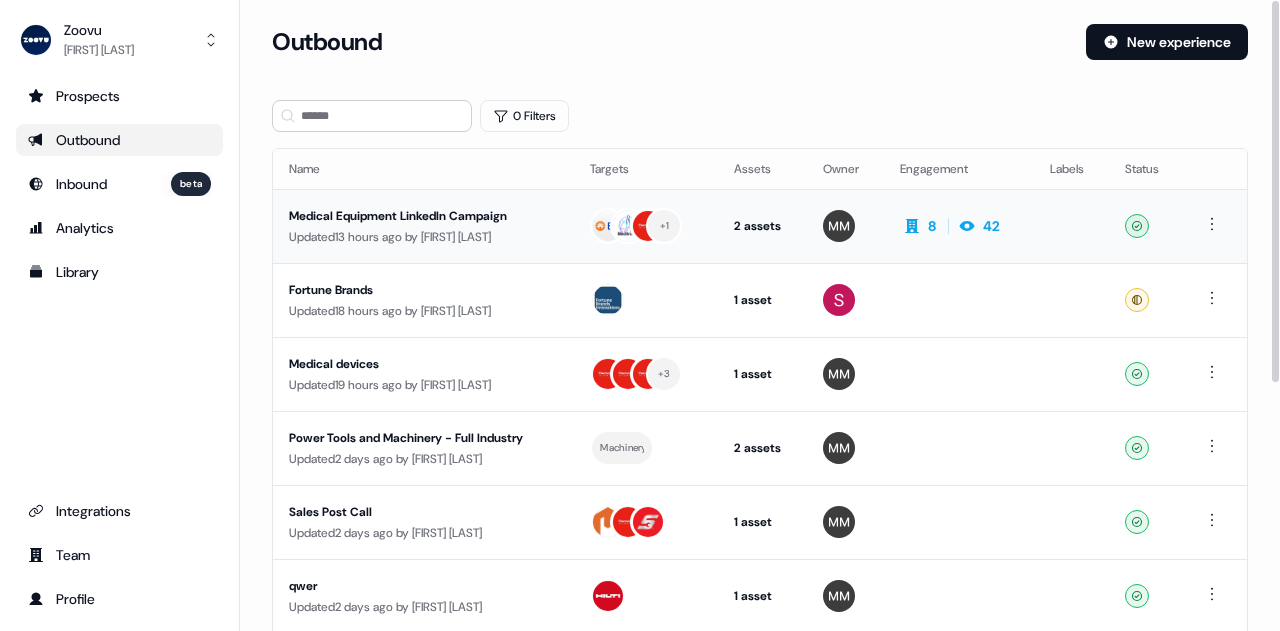 click on "Medical Equipment LinkedIn Campaign" at bounding box center [423, 216] 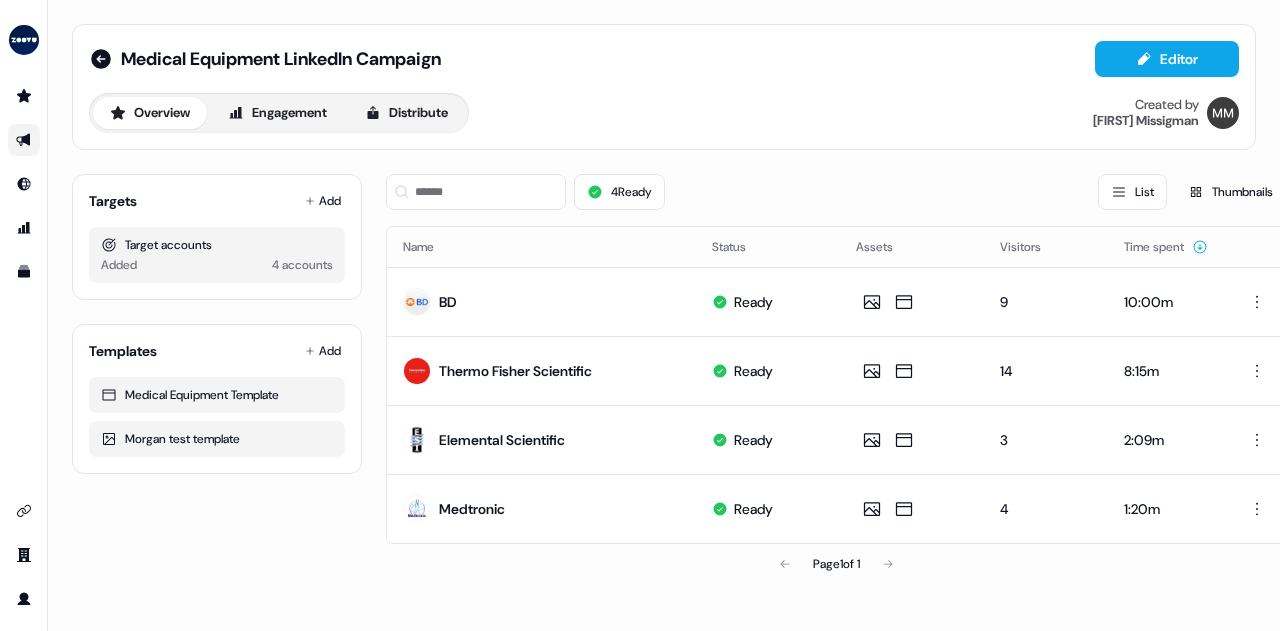 click on "Overview Engagement Distribute Created by [FIRST] [LAST]" at bounding box center (664, 87) 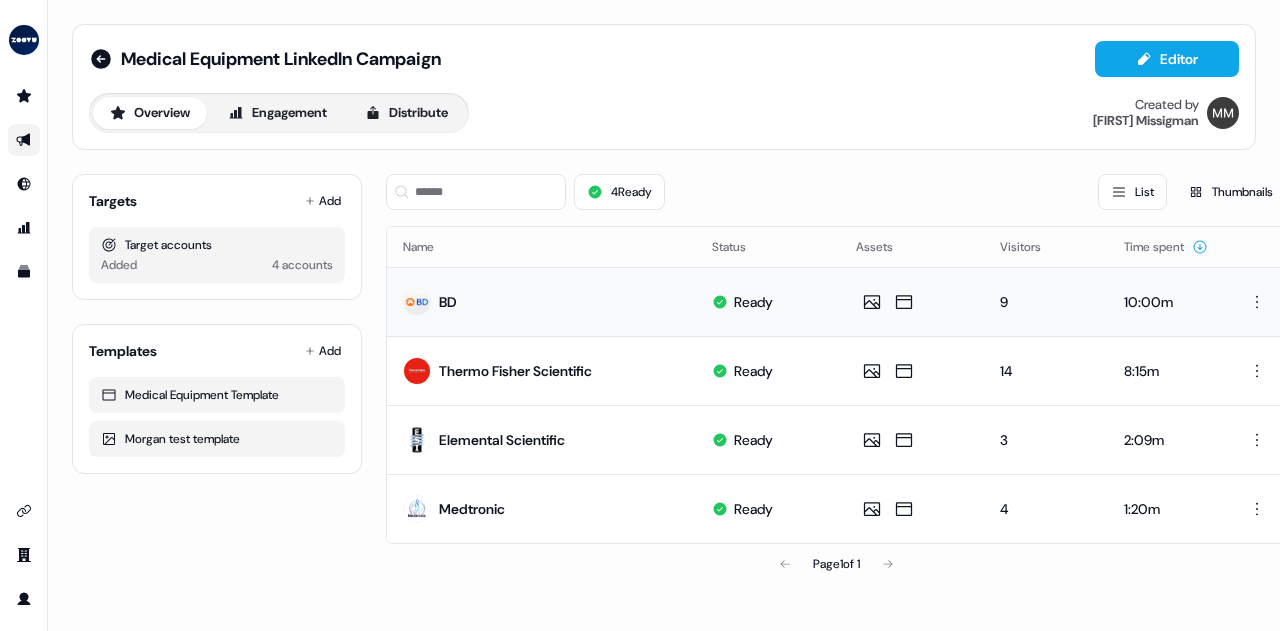 click on "BD" at bounding box center (448, 302) 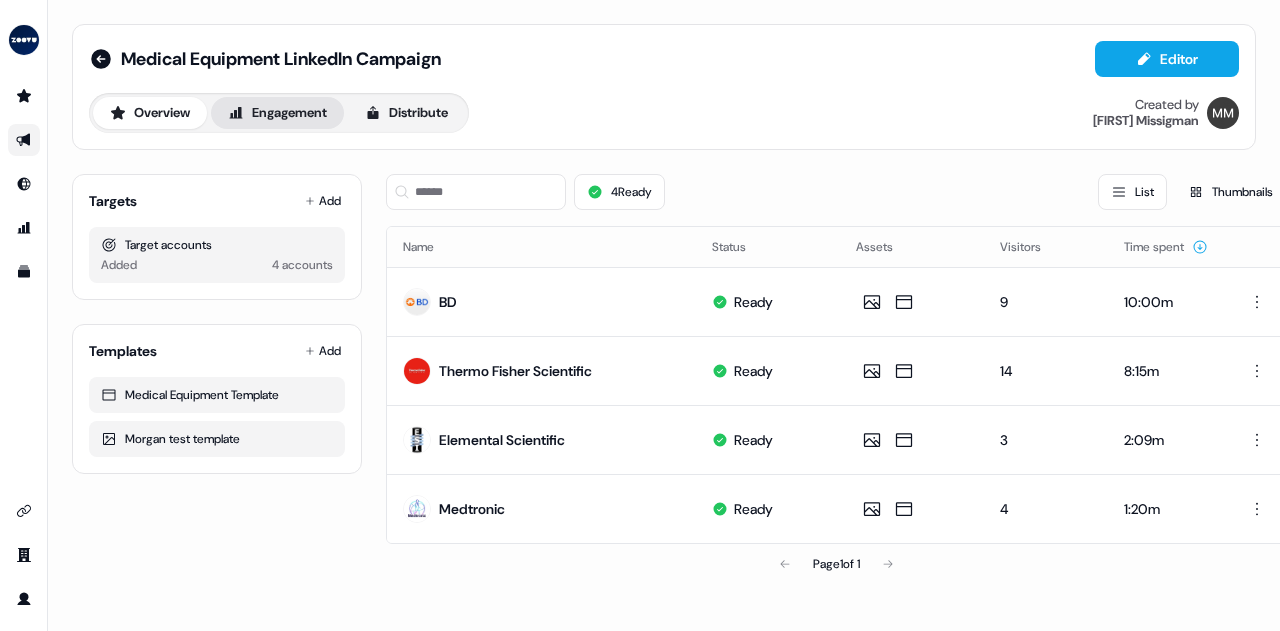 click on "Engagement" at bounding box center (277, 113) 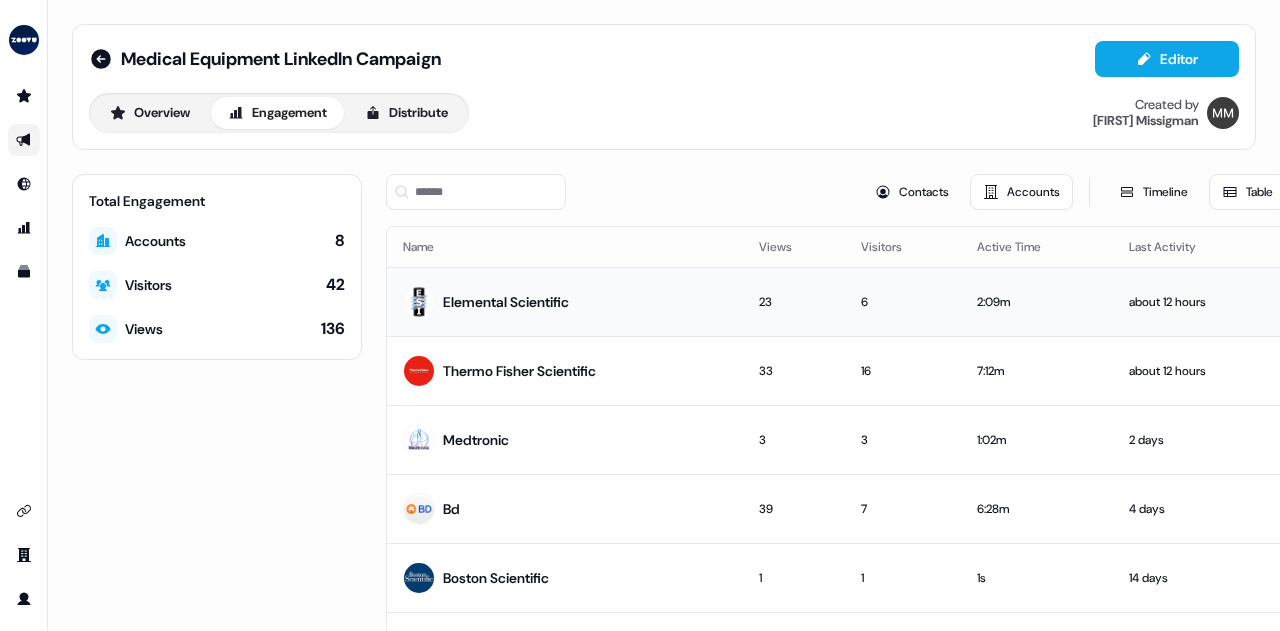 click on "Elemental Scientific" at bounding box center (506, 302) 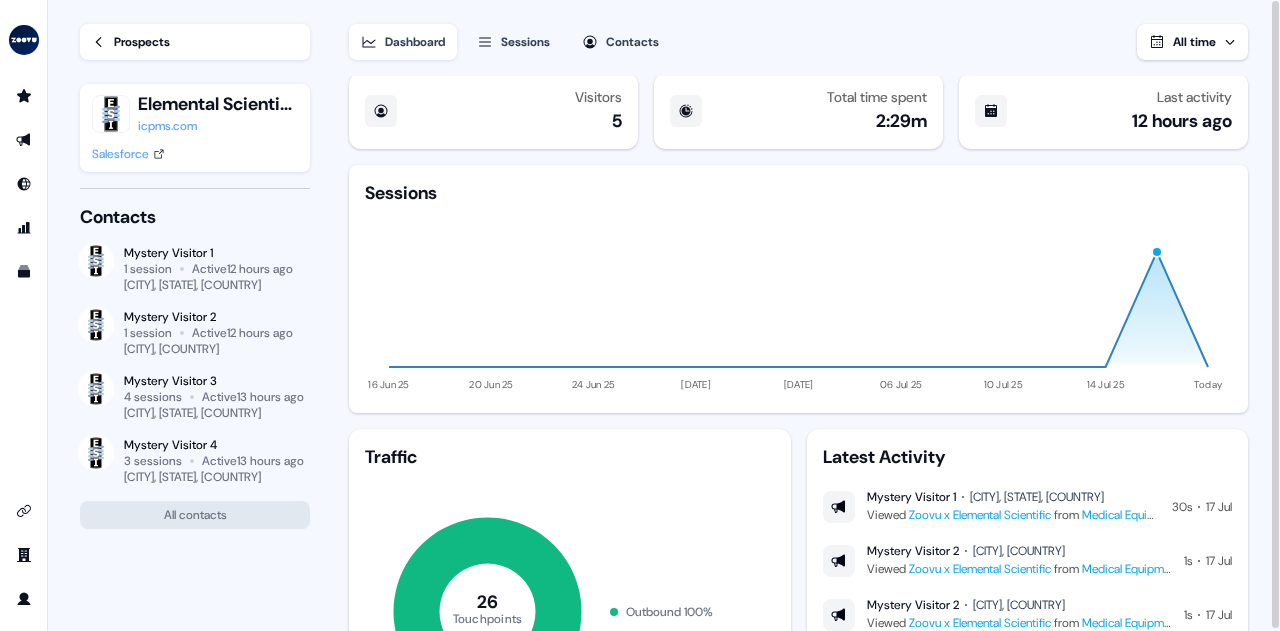 scroll, scrollTop: 0, scrollLeft: 0, axis: both 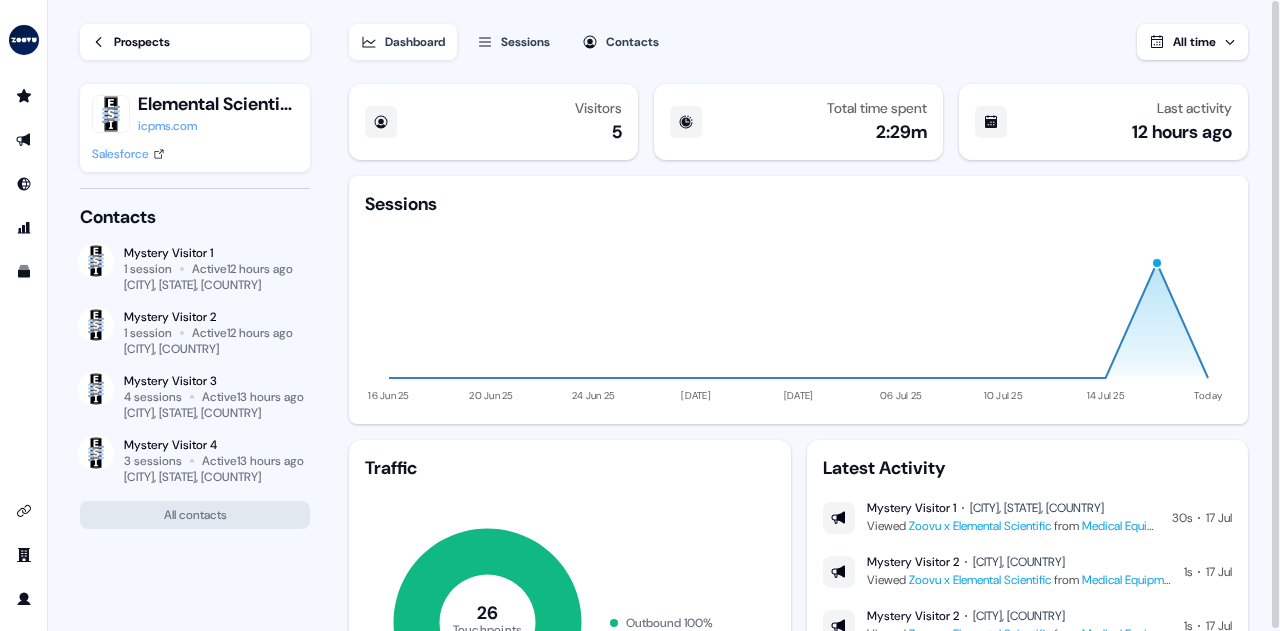 click on "icpms.com" at bounding box center (218, 126) 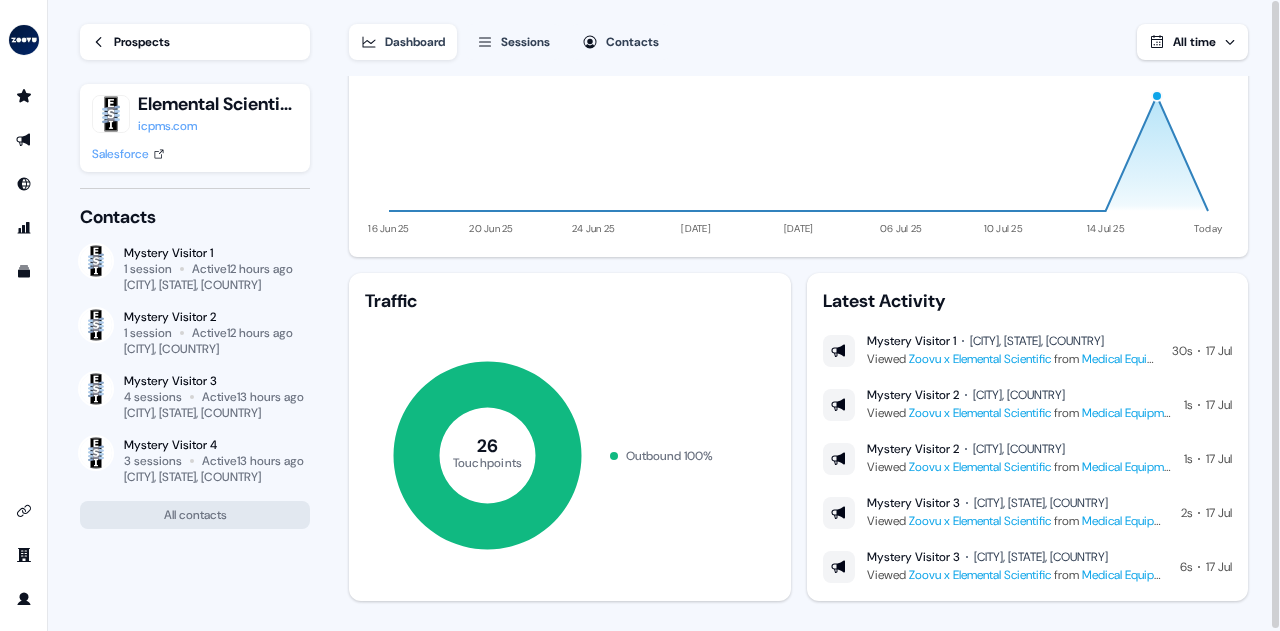 scroll, scrollTop: 191, scrollLeft: 0, axis: vertical 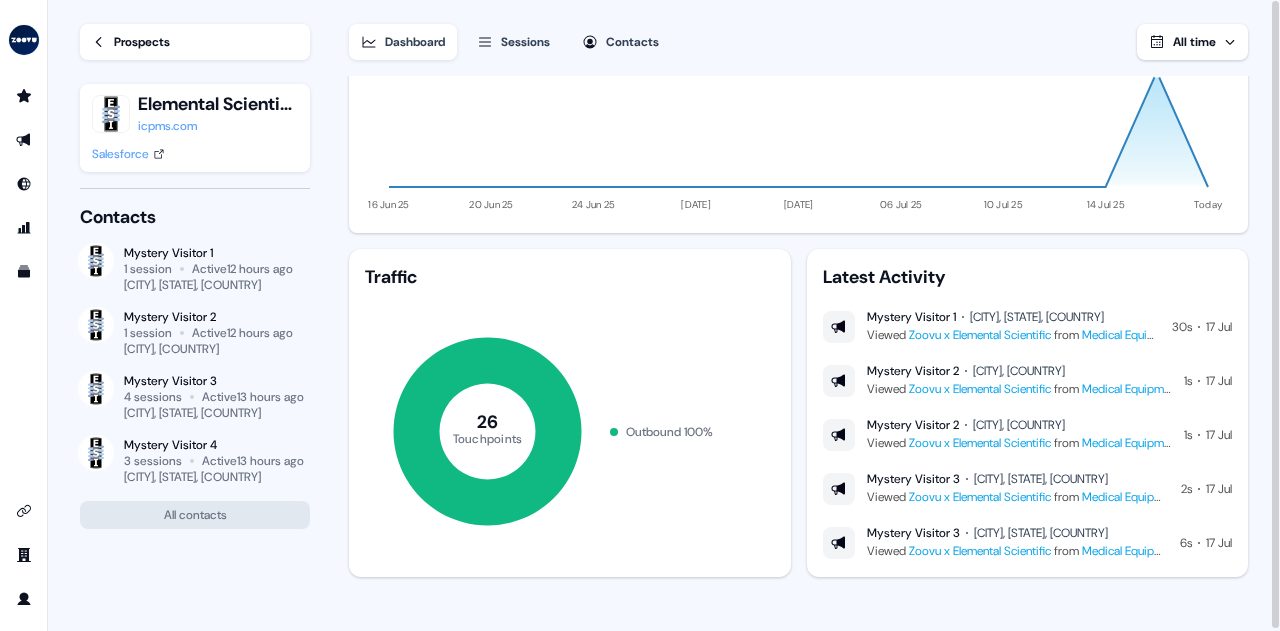 click on "Prospects" at bounding box center (195, 42) 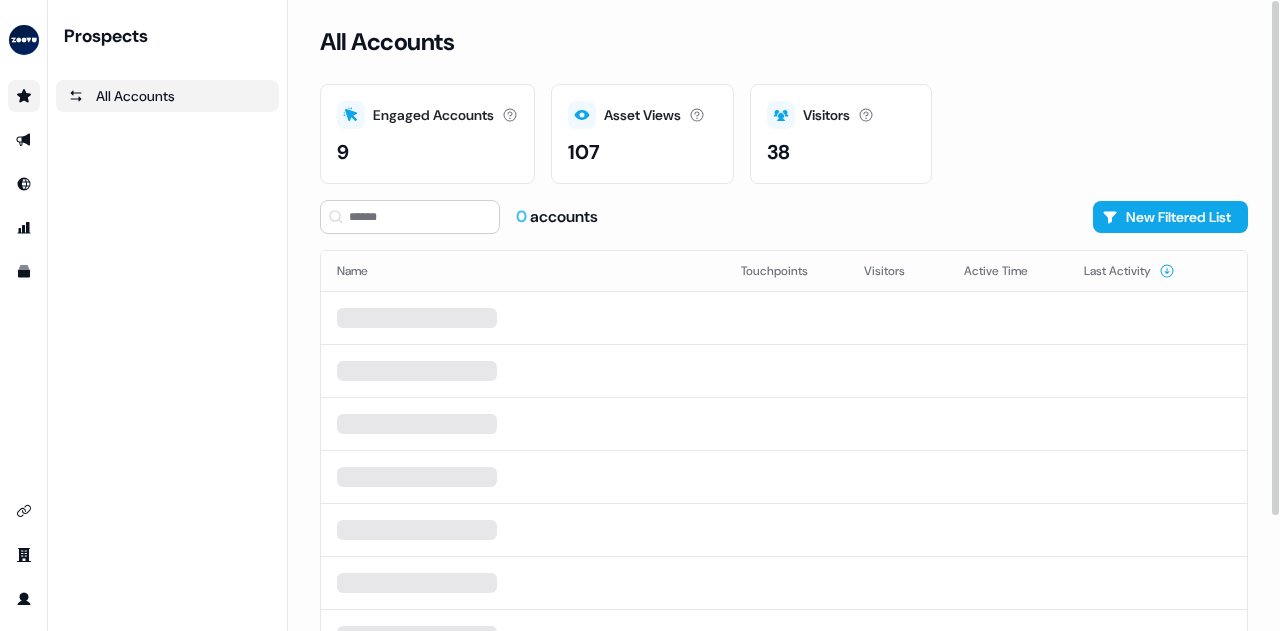 click on "All Accounts Engaged Accounts Accounts that have interacted with an asset. 9 Asset Views How many times your assets have been seen. 107 Visitors Number of unique visitors. 38 0   accounts New Filtered List Name Touchpoints Visitors Active Time Last Activity Page  1" at bounding box center (784, 315) 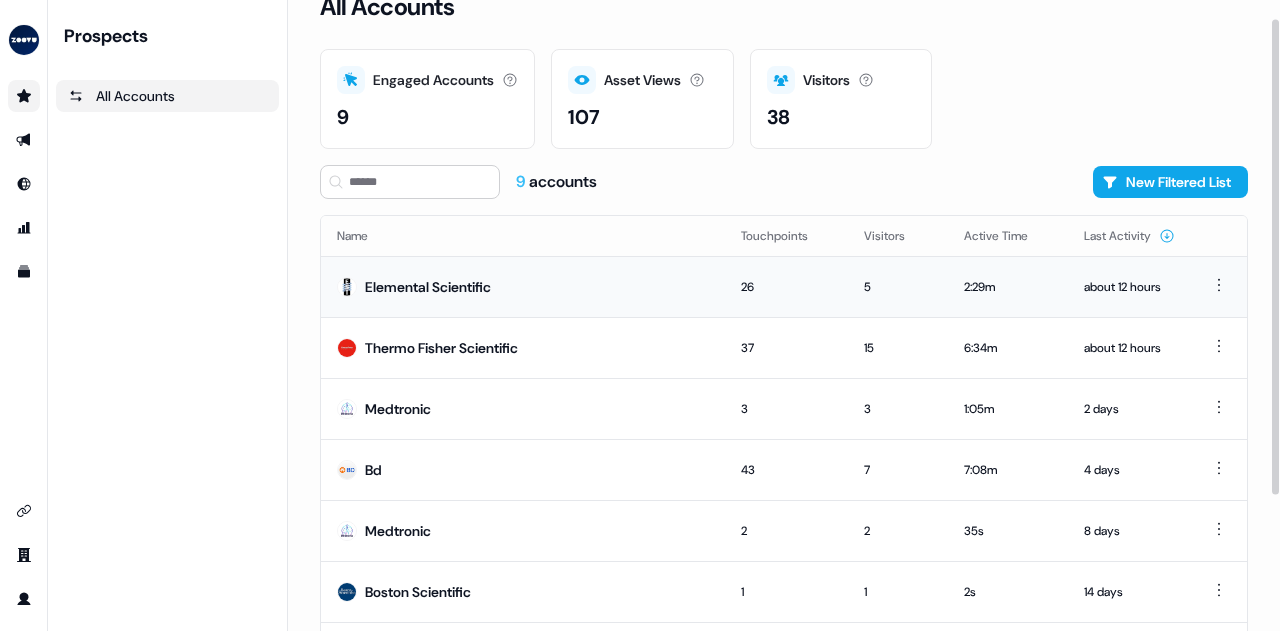 scroll, scrollTop: 0, scrollLeft: 0, axis: both 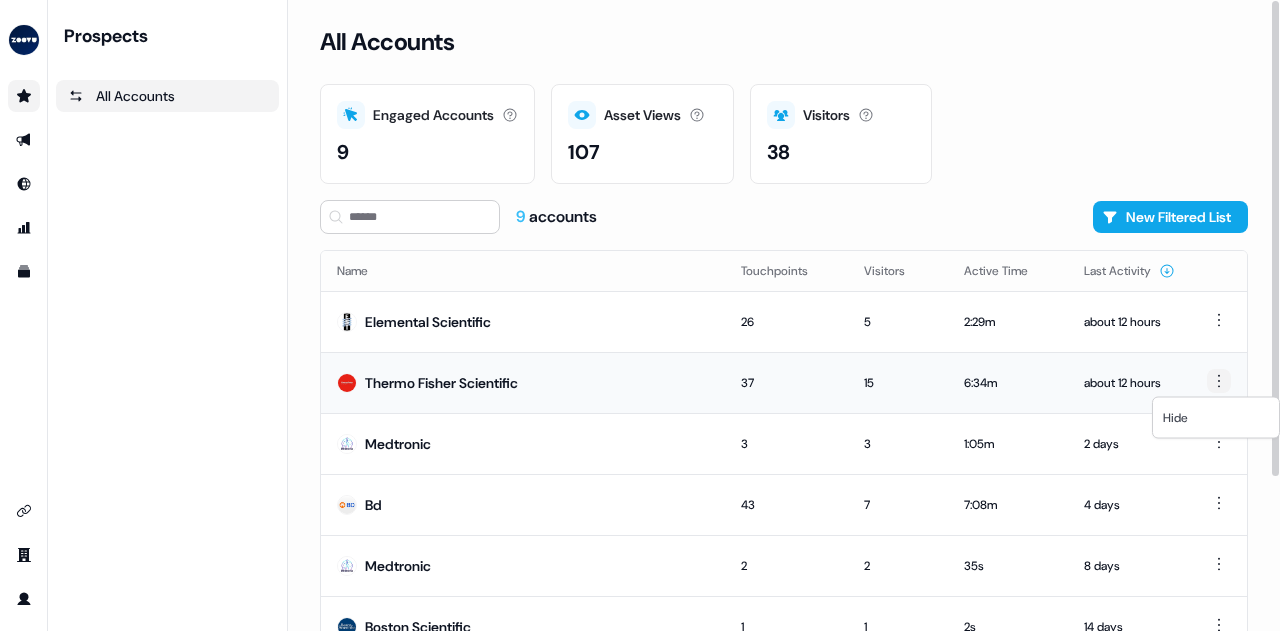 click on "All Accounts Engaged Accounts Accounts that have interacted with an asset. 9 Asset Views How many times your assets have been seen. 107 Visitors Number of unique visitors. 38 9   accounts New Filtered List Name Touchpoints Visitors Active Time Last Activity Elemental Scientific 26 5 2:29m about 12 hours Thermo Fisher Scientific 37 15 6:34m about 12 hours Medtronic 3 3 1:05m 2 days Bd 43 7 7:08m 4 days Medtronic 2 2 35s 8 days Boston Scientific 1 1 2s 14 days Henry Schein 7 3 2:01m 20 days Stryker 3 1 9s 22 days Page  1
Today Hide" at bounding box center (640, 390) 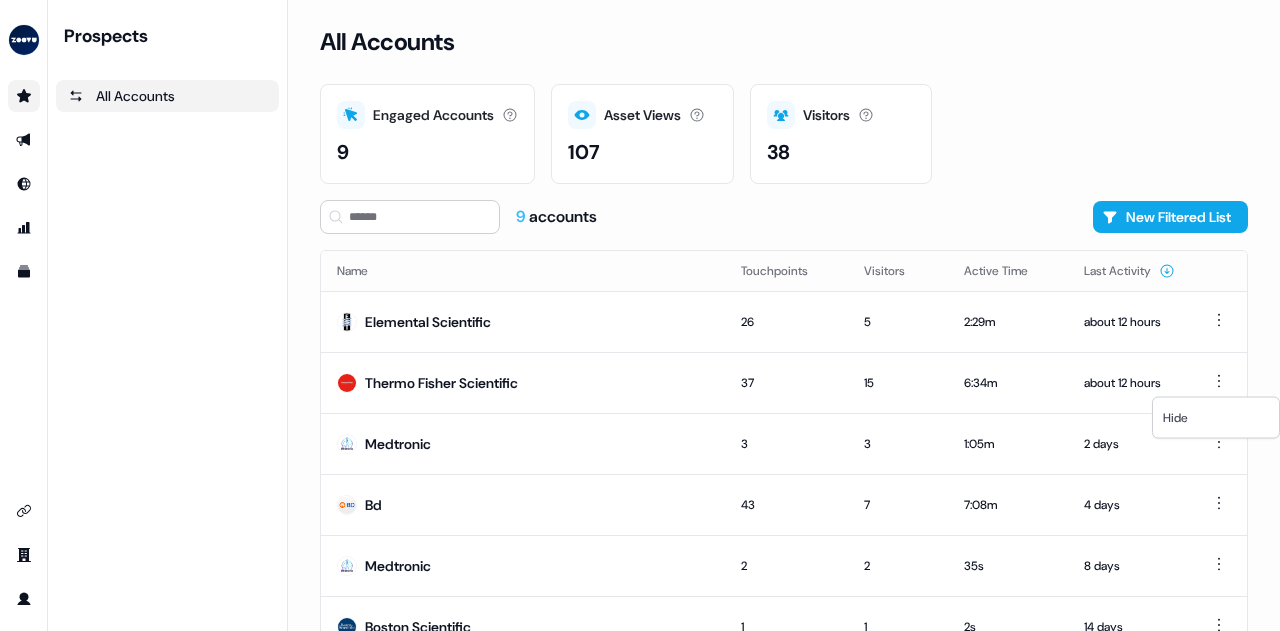 click on "All Accounts Engaged Accounts Accounts that have interacted with an asset. 9 Asset Views How many times your assets have been seen. 107 Visitors Number of unique visitors. 38 9   accounts New Filtered List Name Touchpoints Visitors Active Time Last Activity Elemental Scientific 26 5 2:29m about 12 hours Thermo Fisher Scientific 37 15 6:34m about 12 hours Medtronic 3 3 1:05m 2 days Bd 43 7 7:08m 4 days Medtronic 2 2 35s 8 days Boston Scientific 1 1 2s 14 days Henry Schein 7 3 2:01m 20 days Stryker 3 1 9s 22 days Page  1
Today Hide" at bounding box center [640, 390] 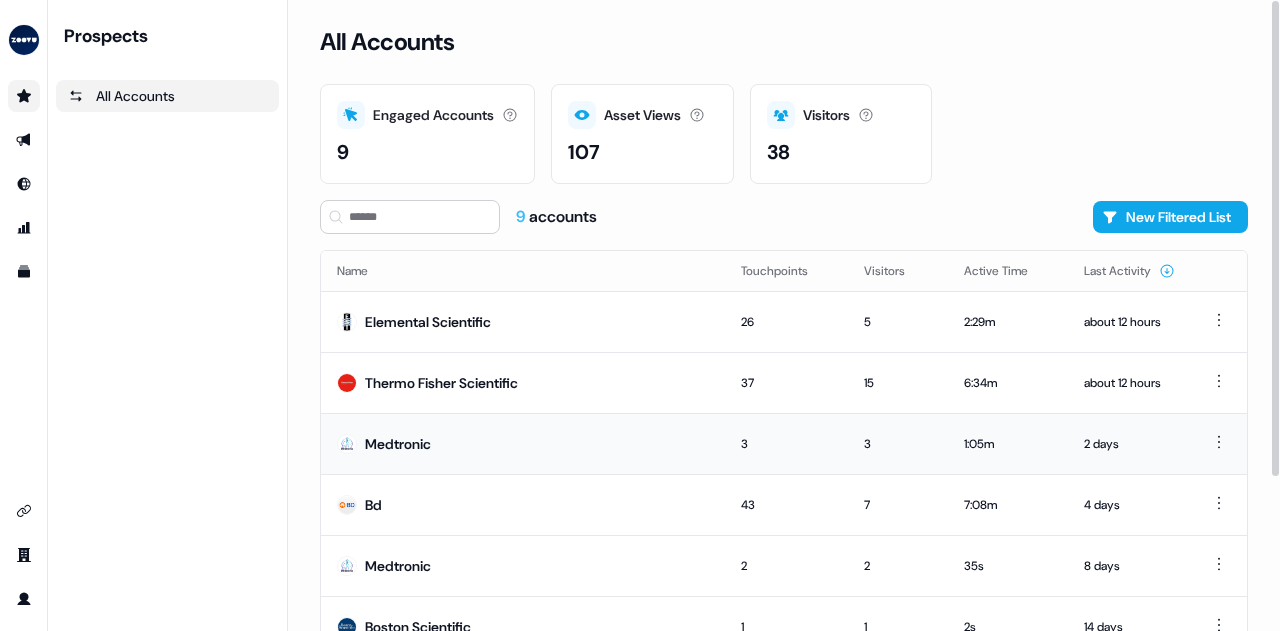 click on "Medtronic" at bounding box center [398, 444] 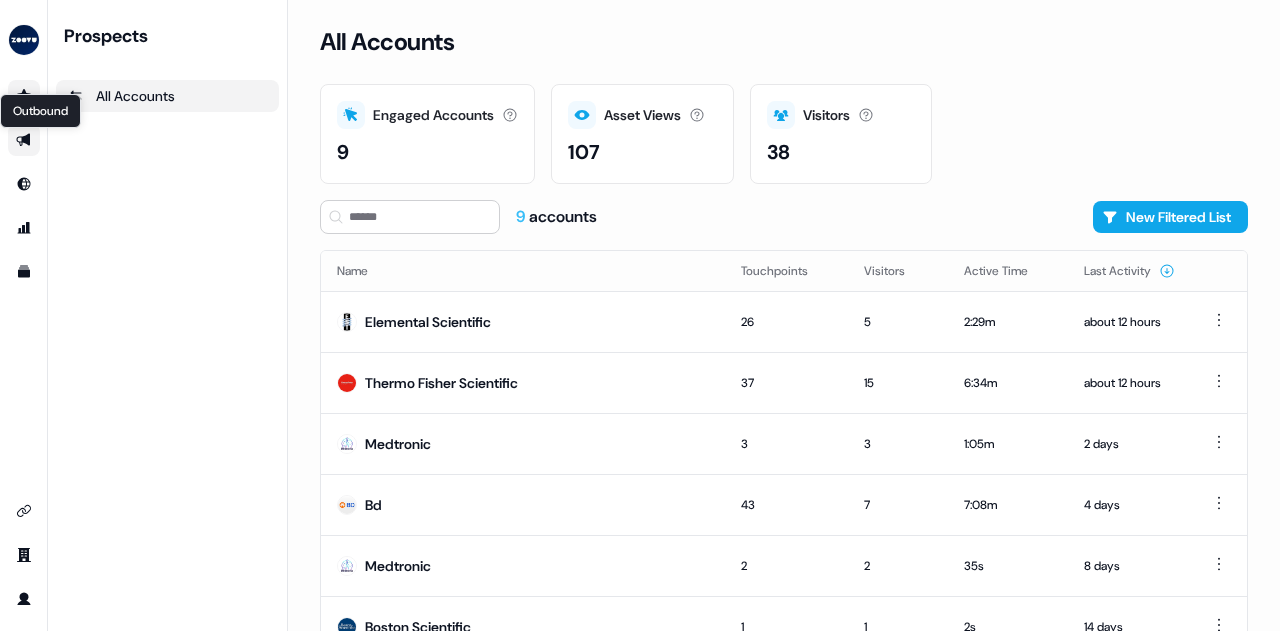click on "Outbound Outbound" at bounding box center [40, 111] 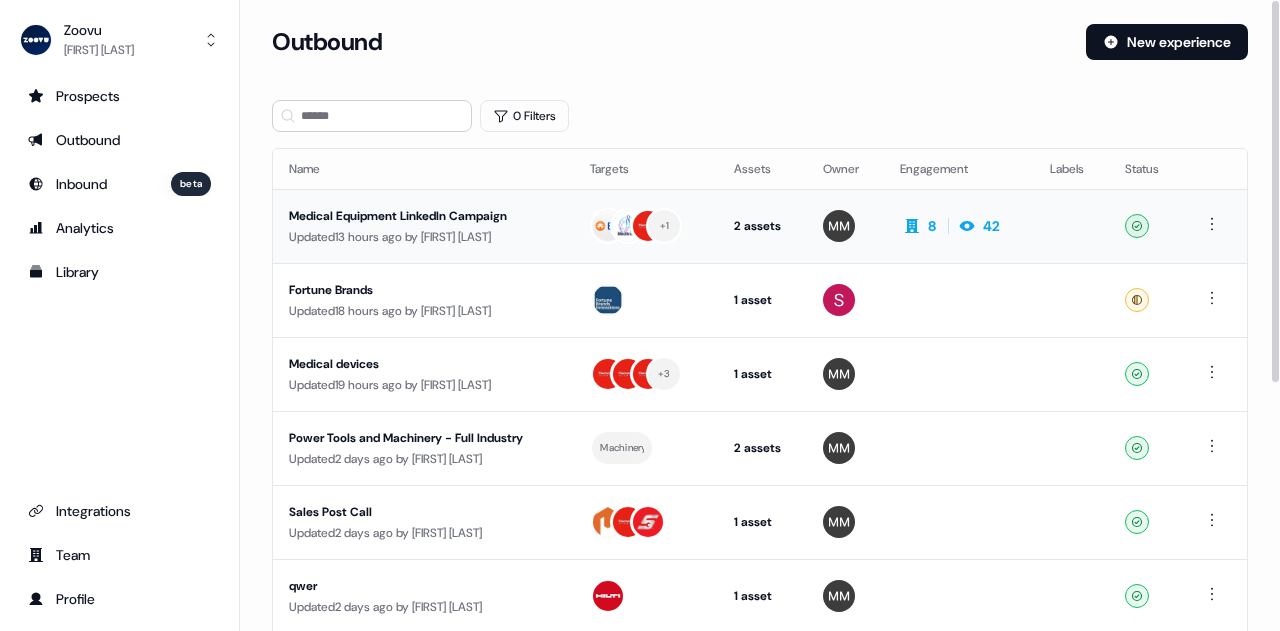 click on "Medical Equipment LinkedIn Campaign" at bounding box center [423, 216] 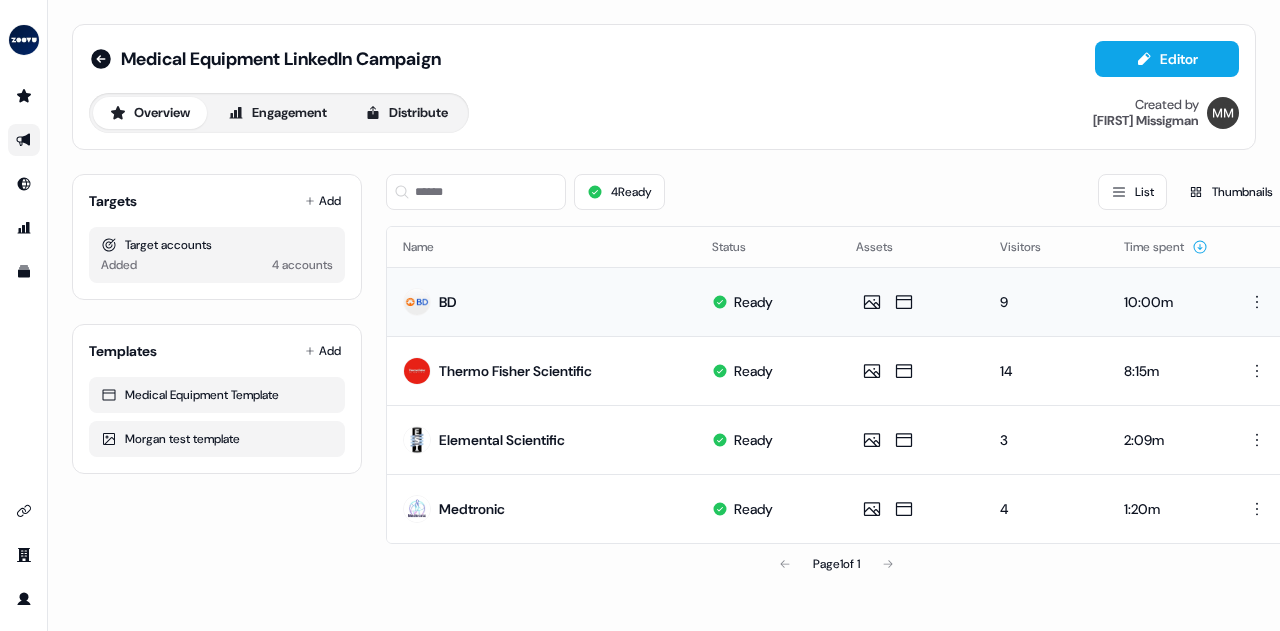 click on "BD" at bounding box center (541, 301) 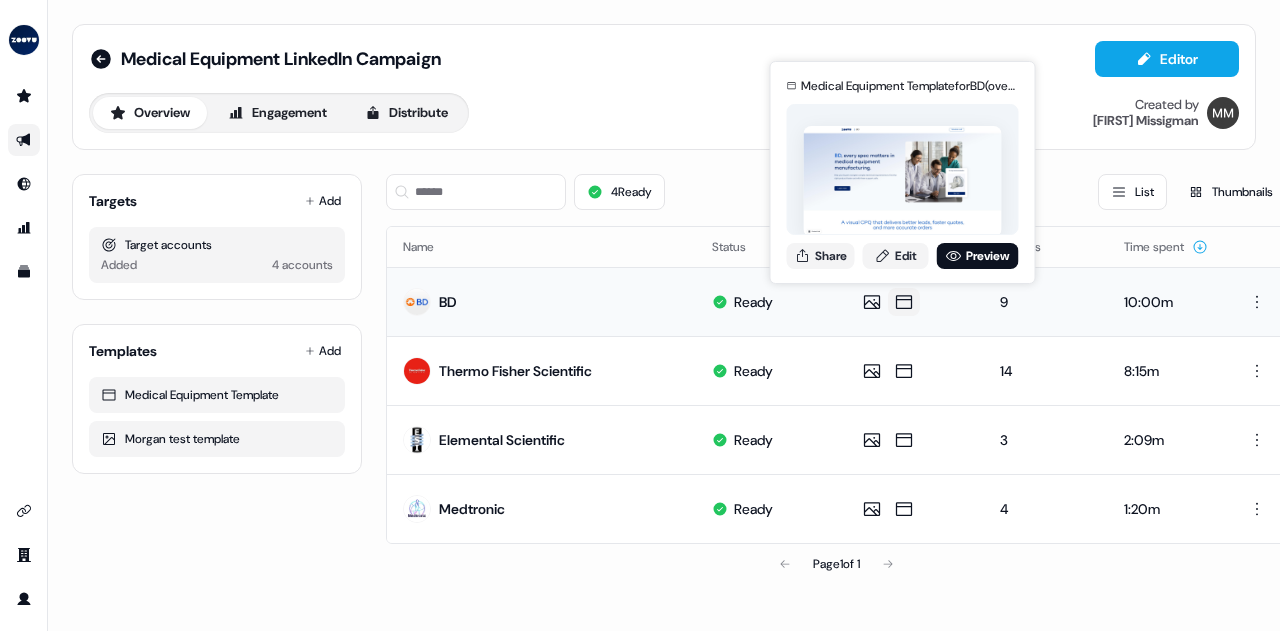 click 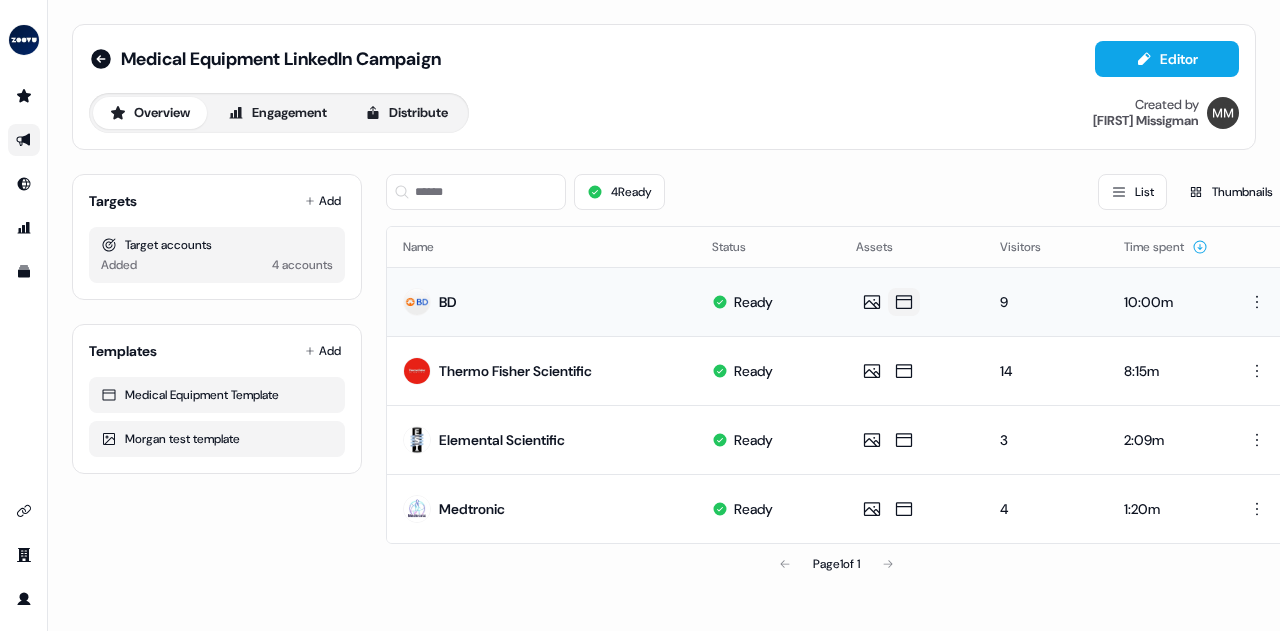 click 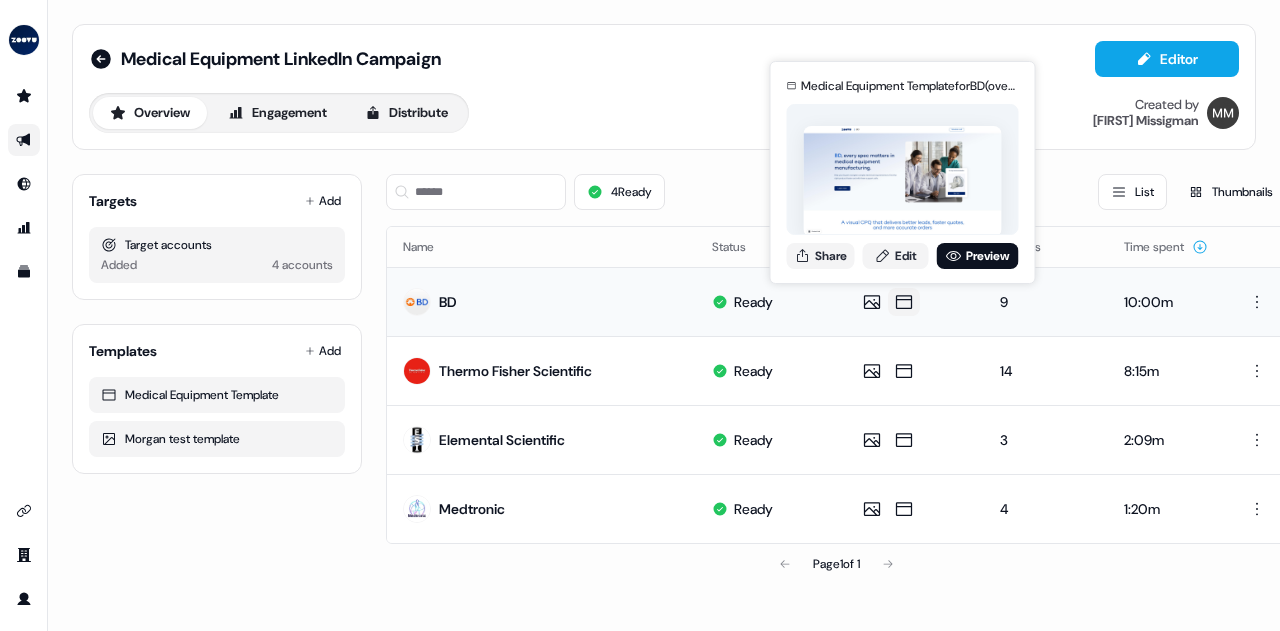 click 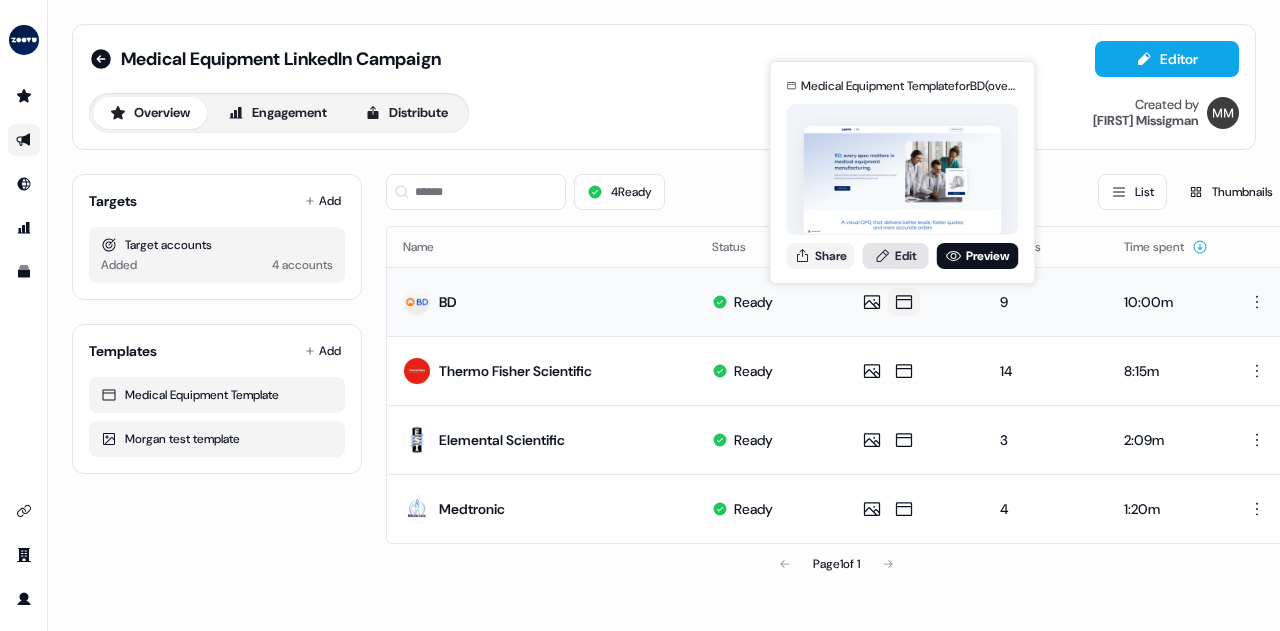 click on "Edit" at bounding box center [896, 256] 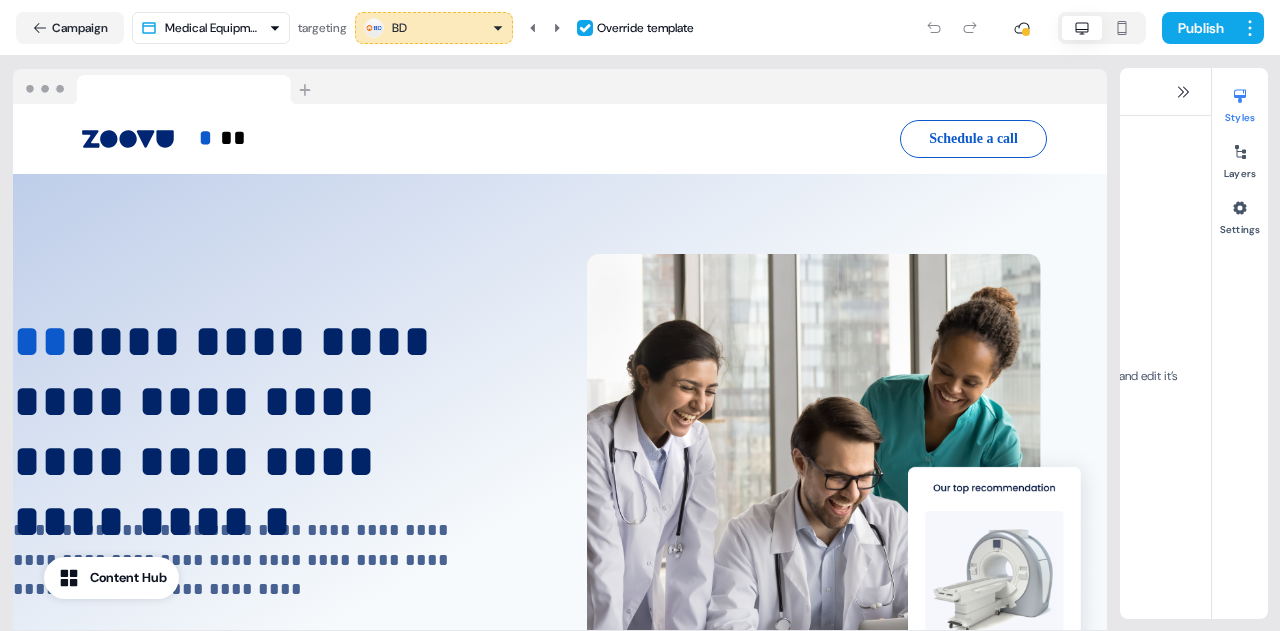 scroll, scrollTop: 0, scrollLeft: 0, axis: both 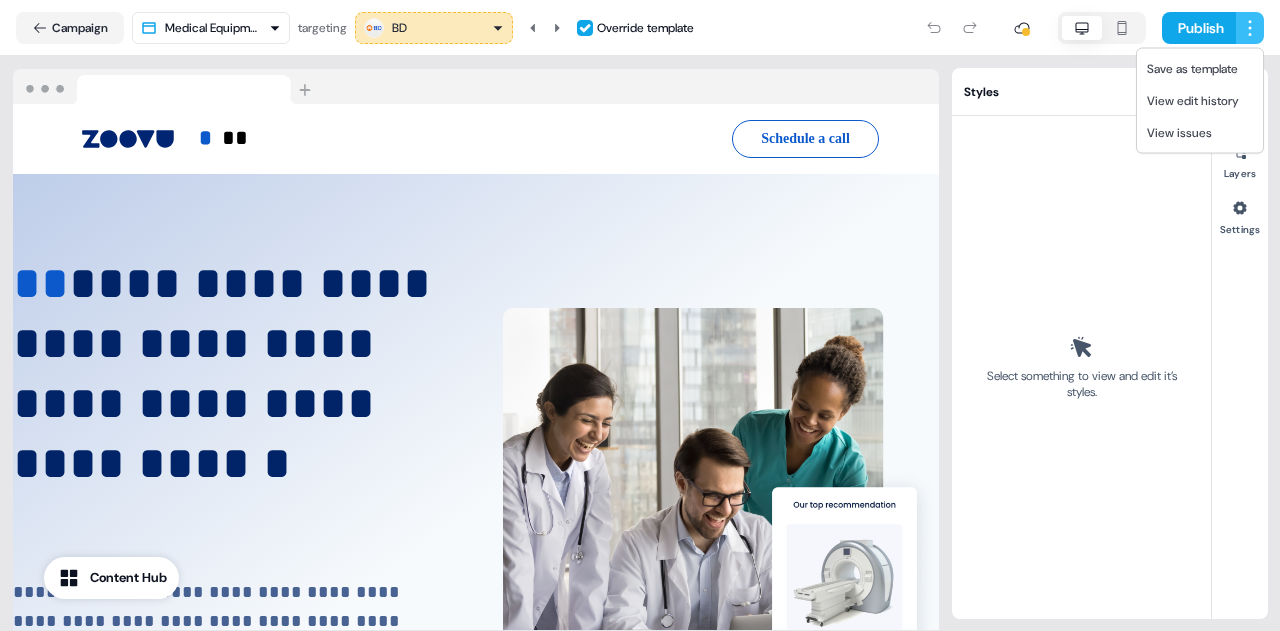 click on "**********" at bounding box center (640, 390) 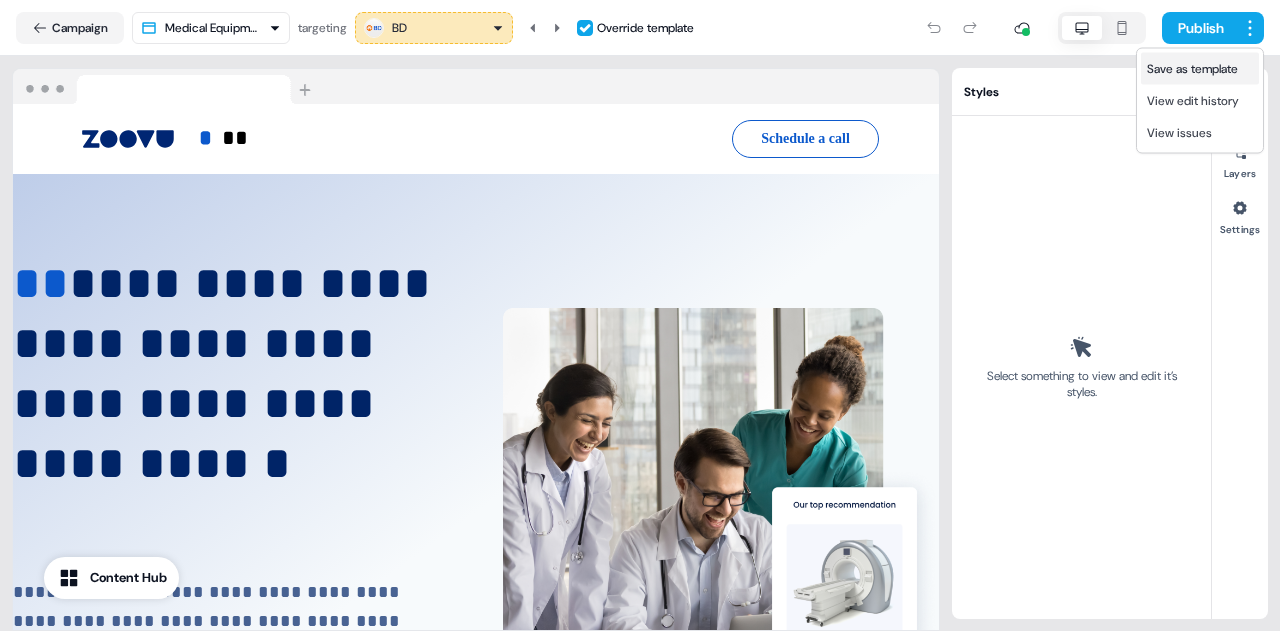 click on "Save as template" at bounding box center (1192, 69) 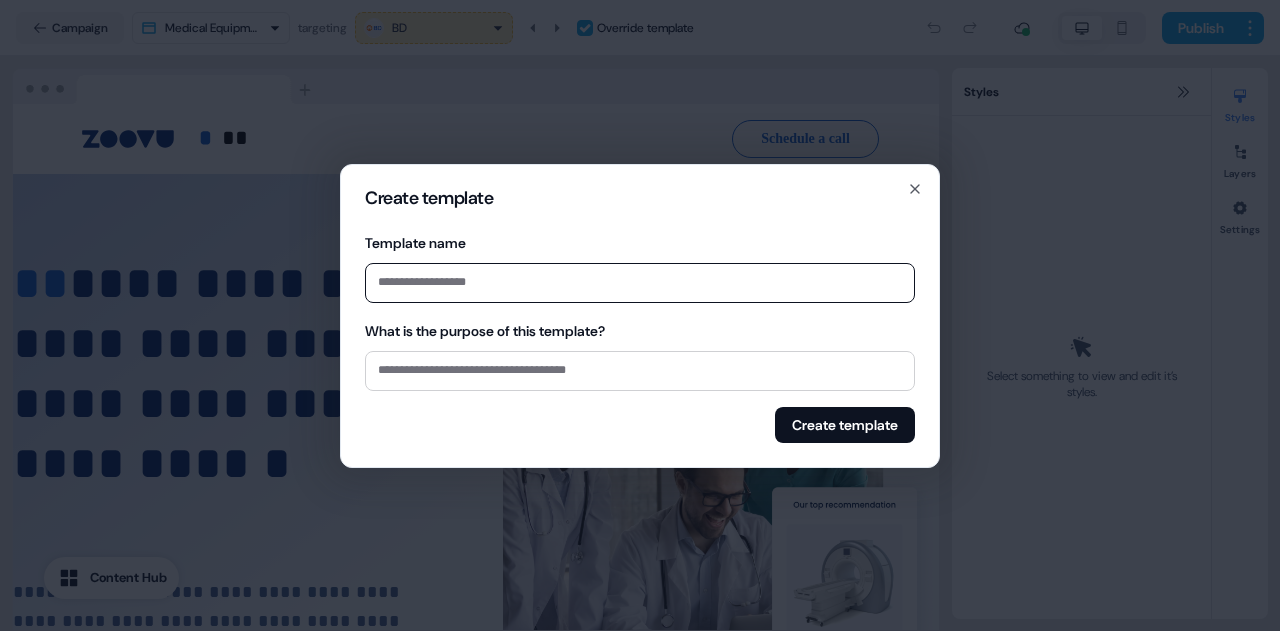 click on "Template name" at bounding box center (640, 283) 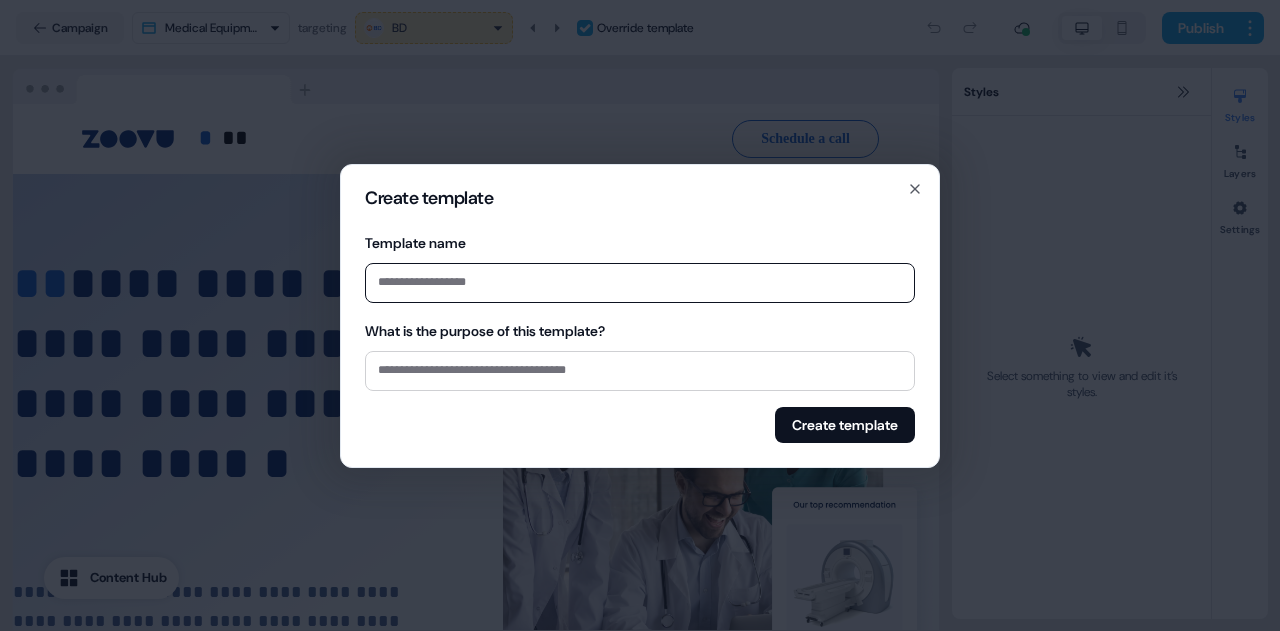 type on "*" 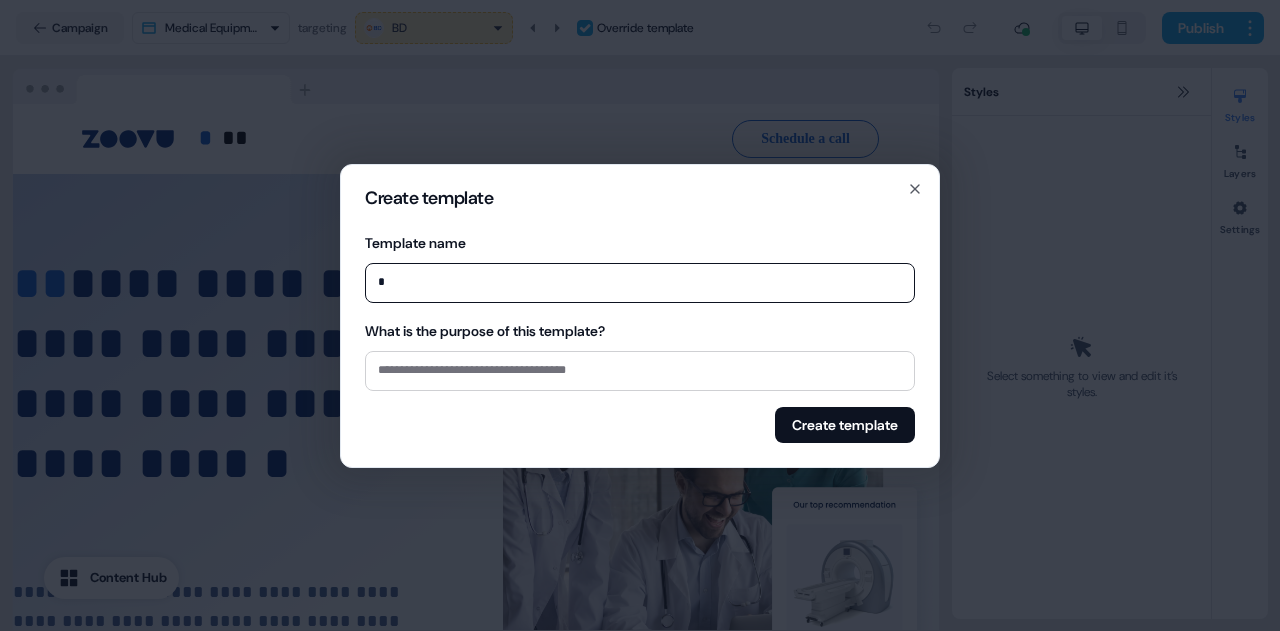 type 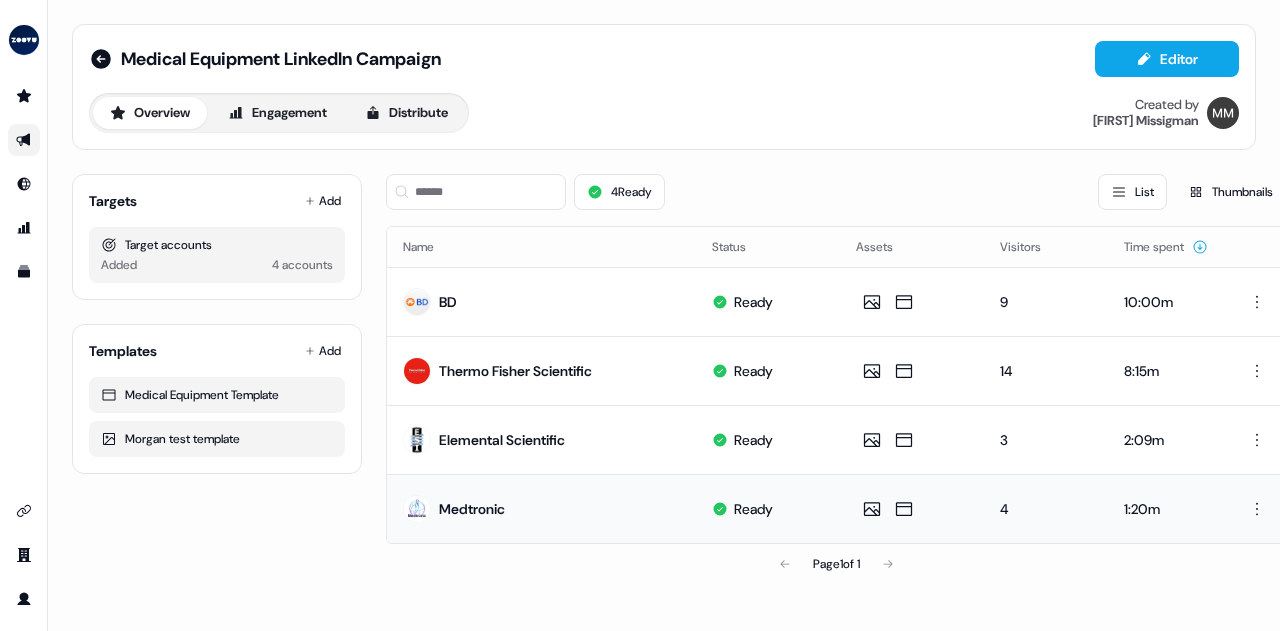 click on "Medtronic" at bounding box center [541, 508] 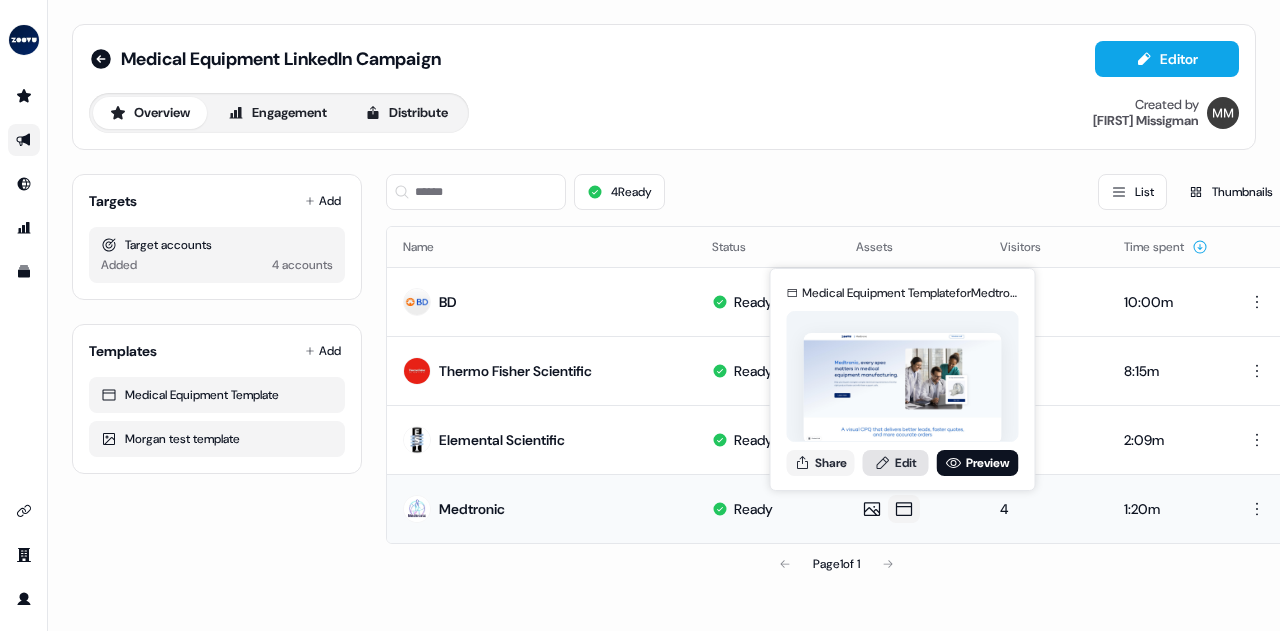 click on "Edit" at bounding box center (896, 463) 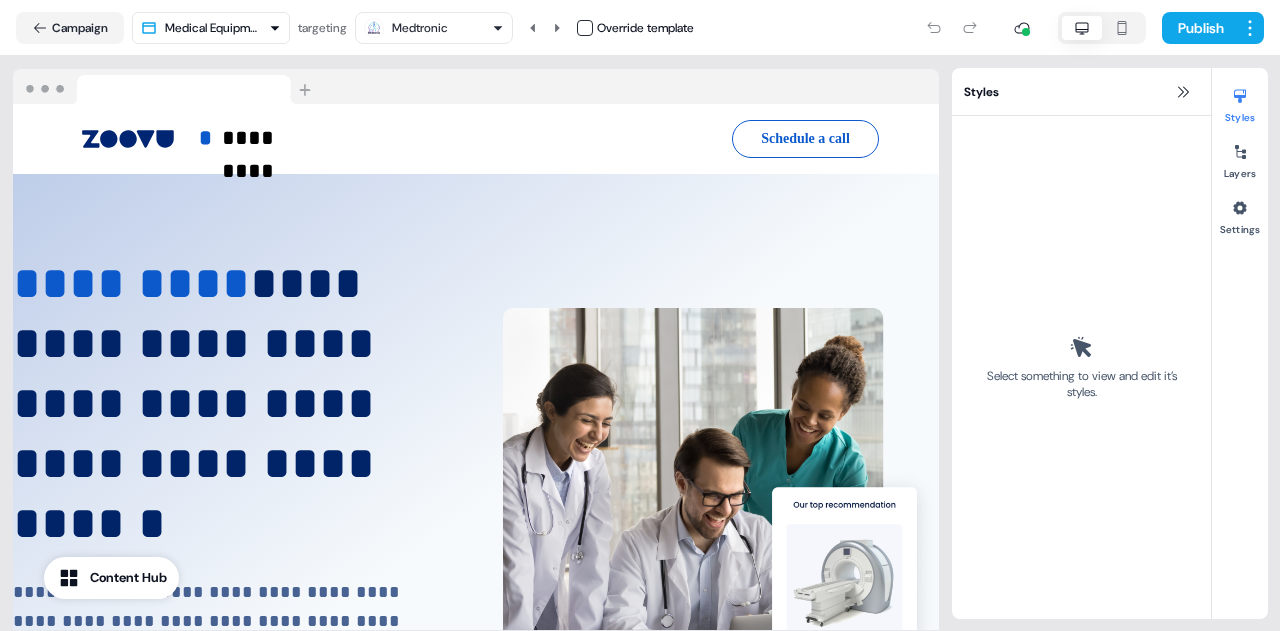 scroll, scrollTop: 0, scrollLeft: 0, axis: both 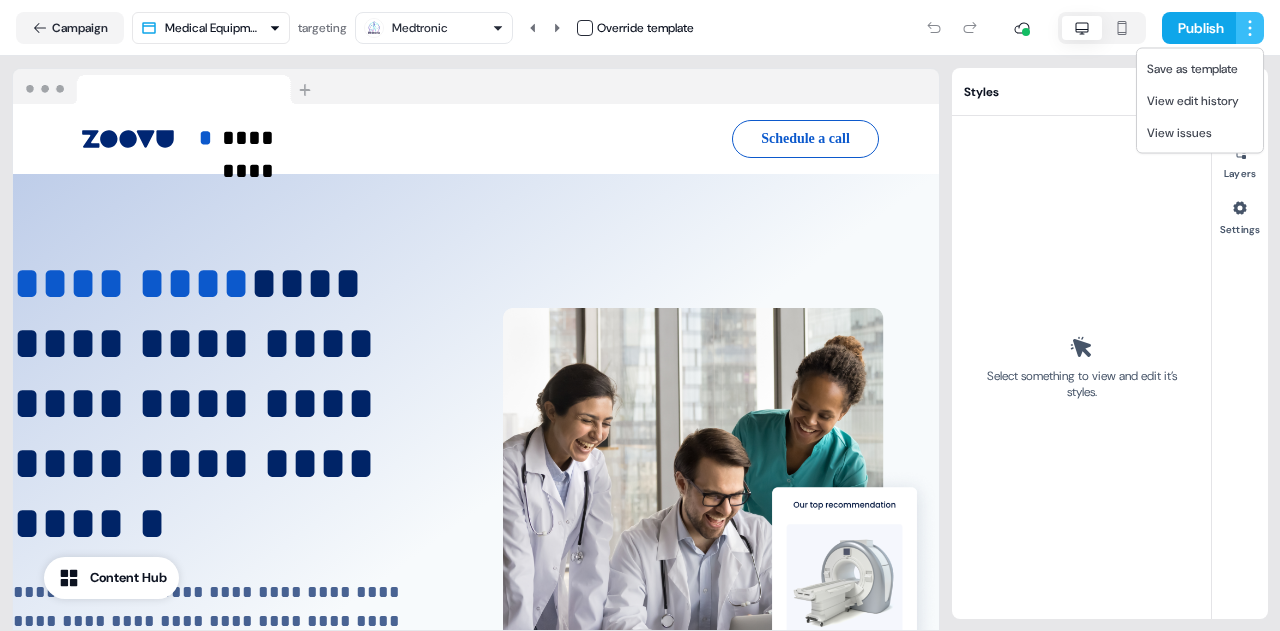 click on "**********" at bounding box center [640, 390] 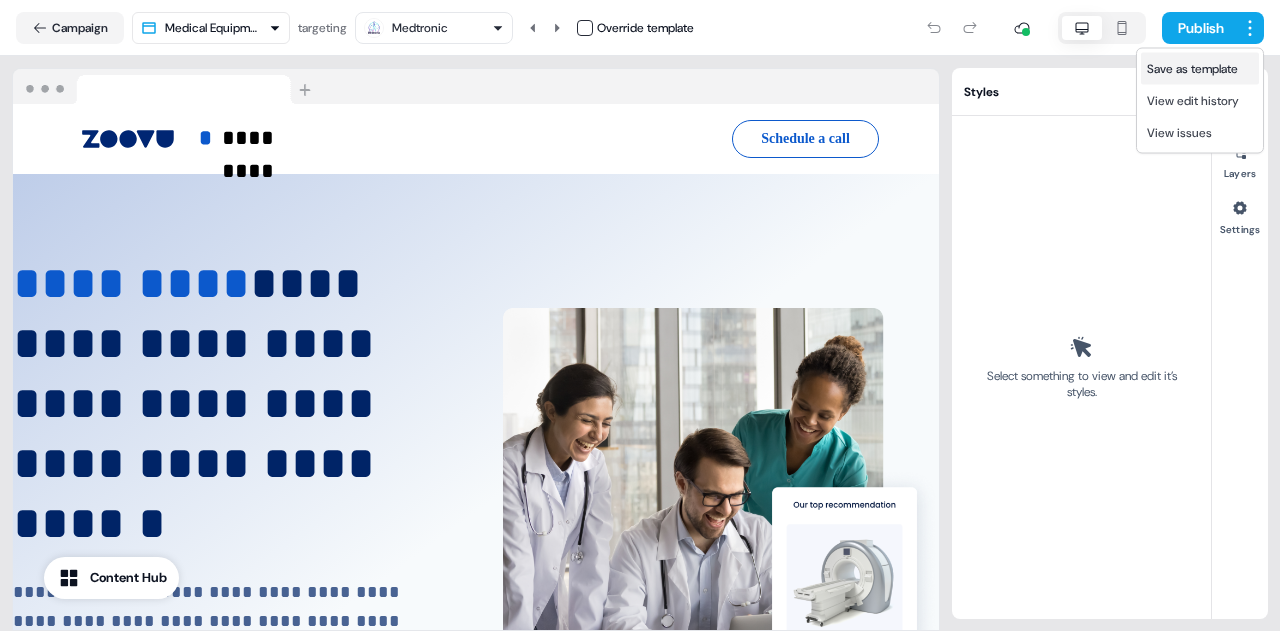 click on "Save as template" at bounding box center (1192, 69) 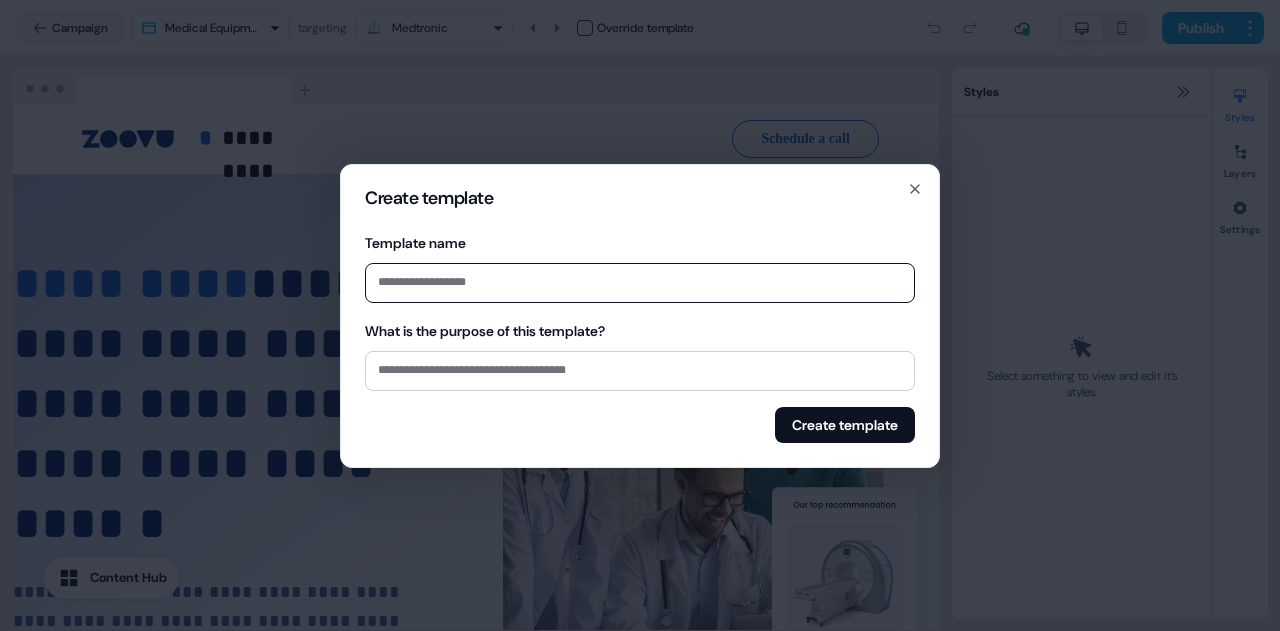 click on "Template name" at bounding box center [640, 283] 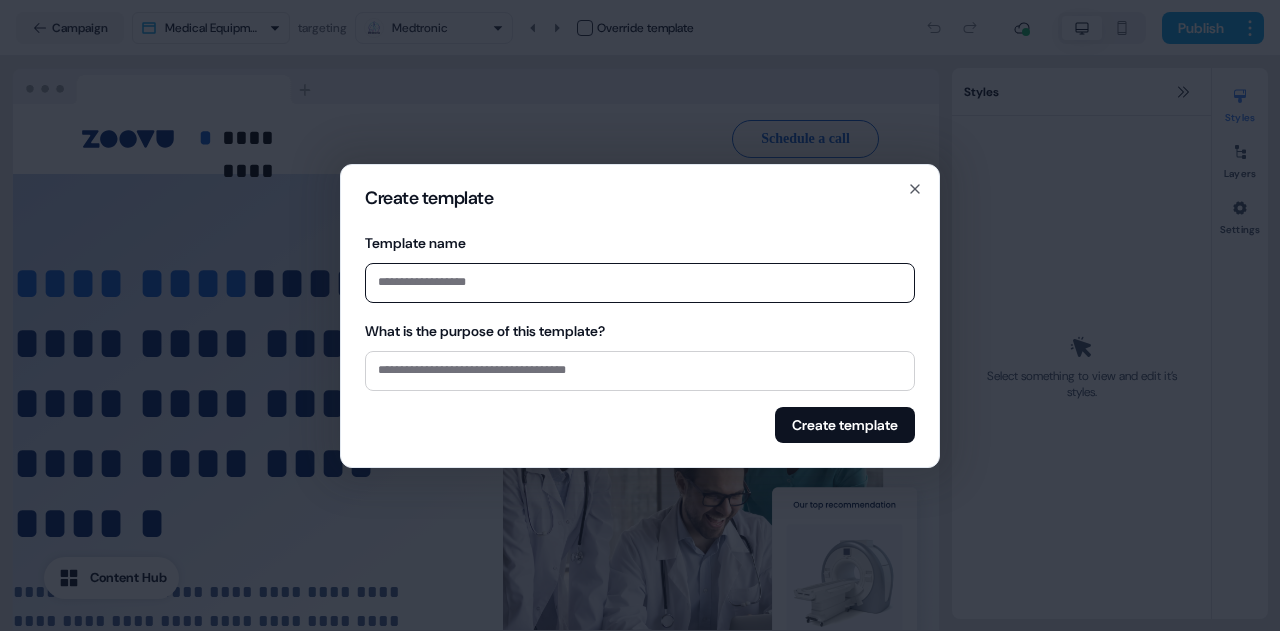 click on "Template name" at bounding box center (640, 283) 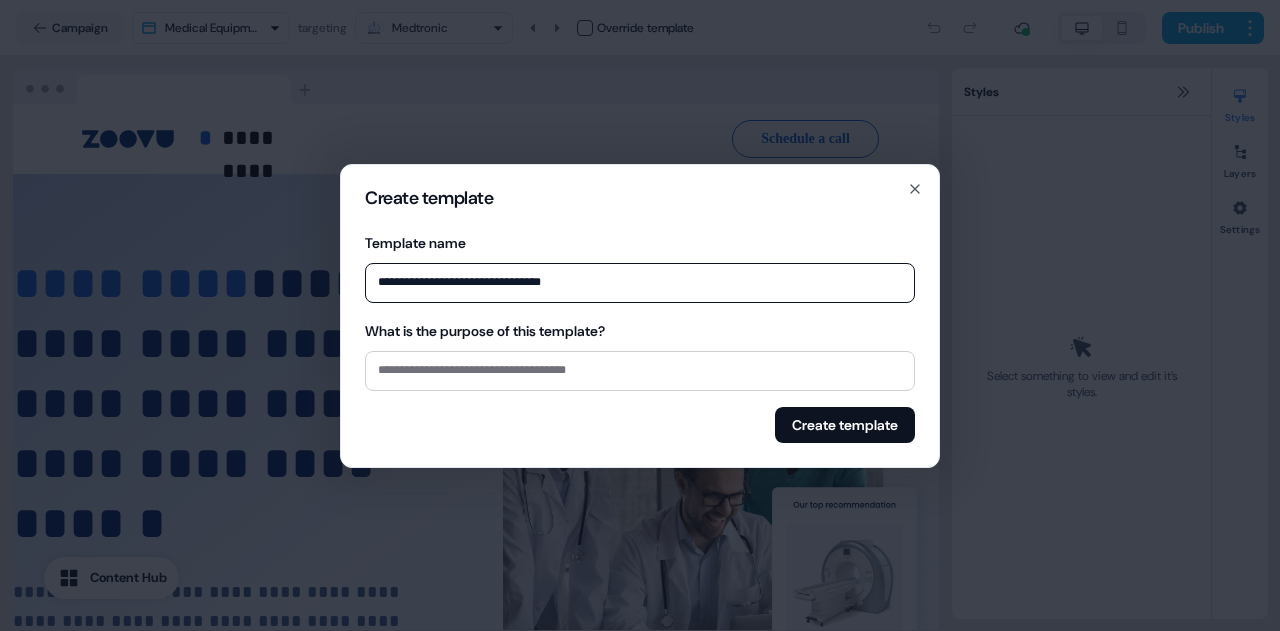 type on "**********" 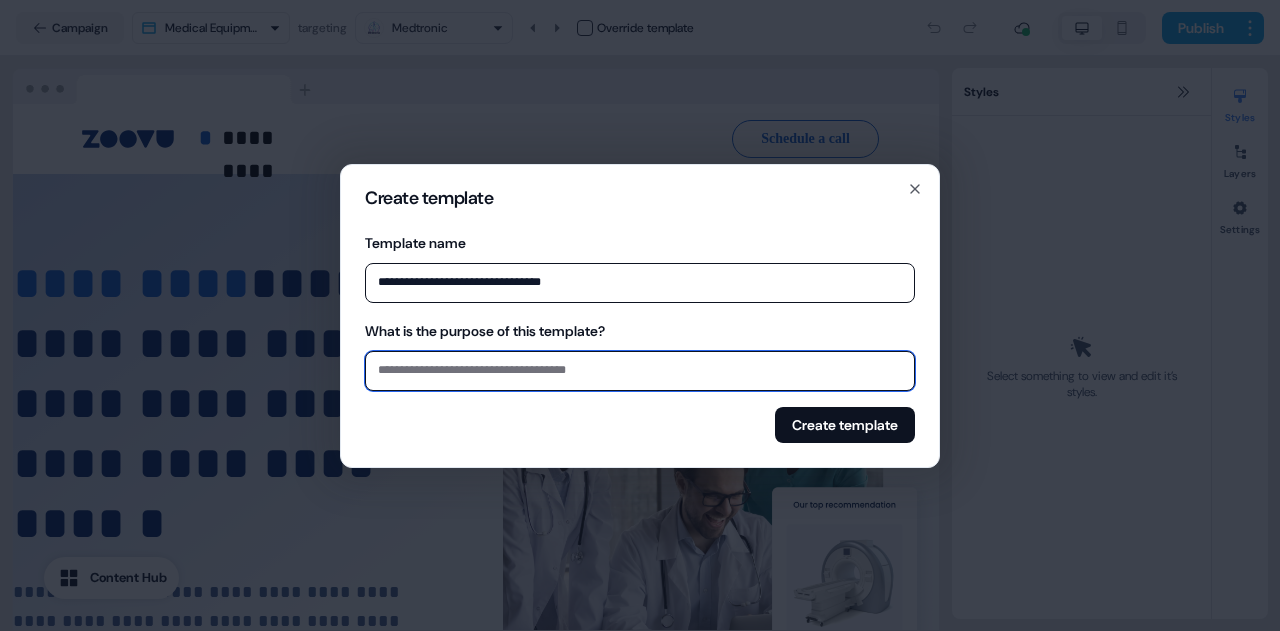 click on "What is the purpose of this template?" at bounding box center [640, 371] 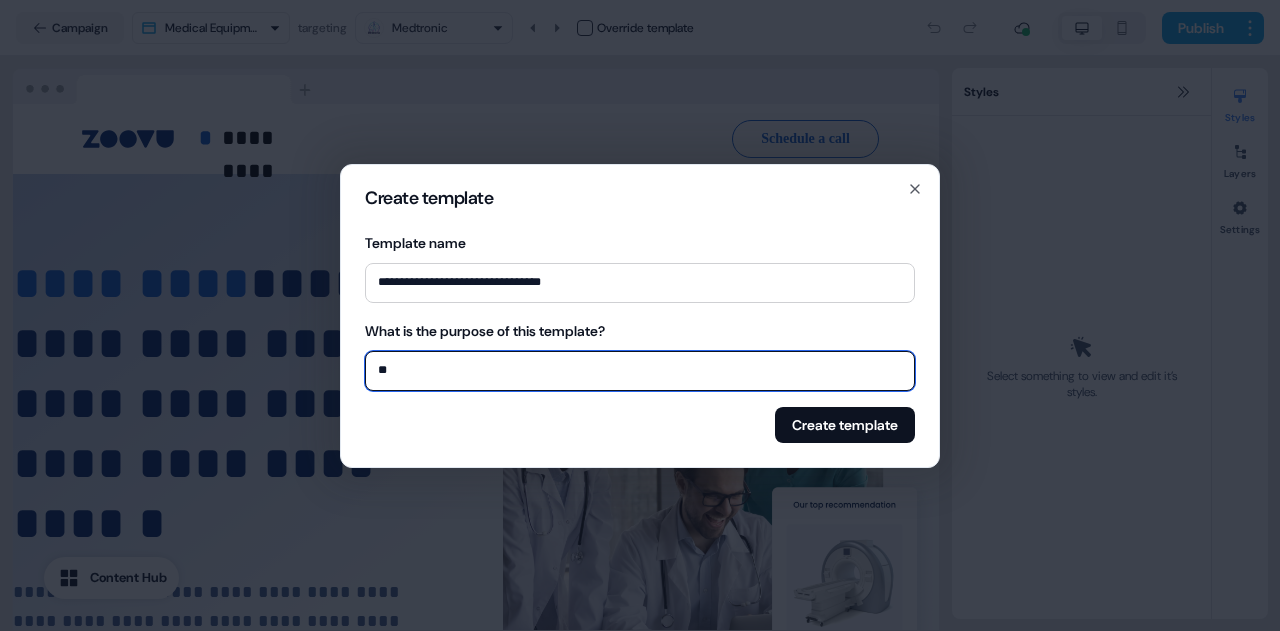 type on "*" 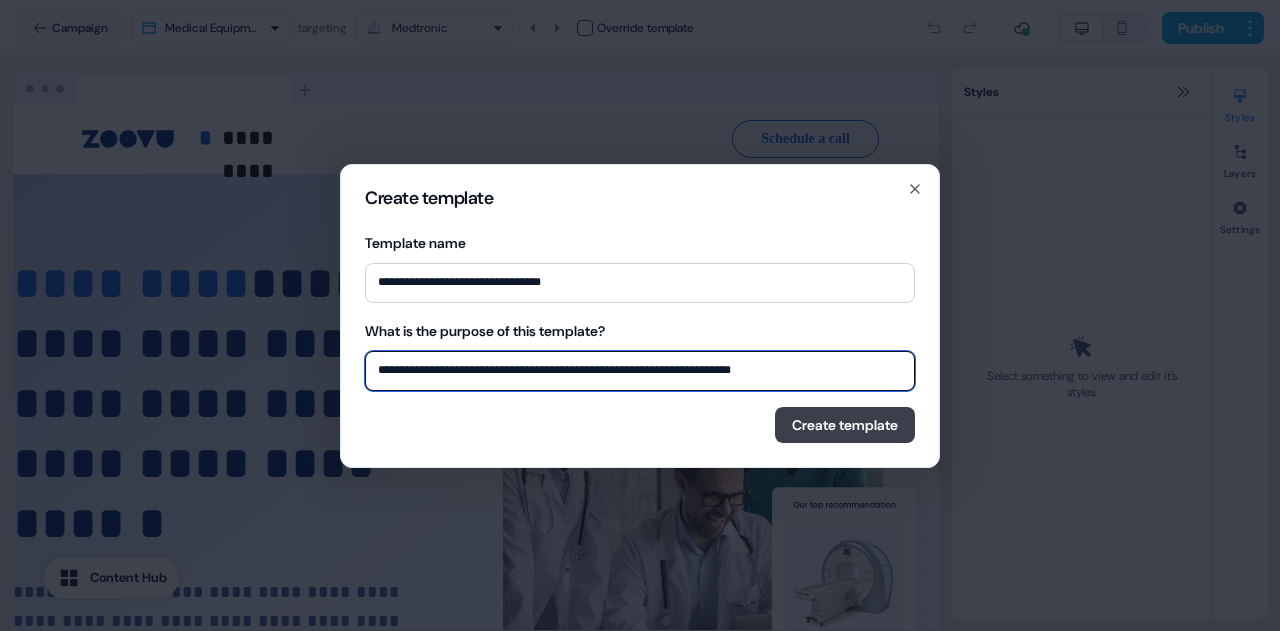 type on "**********" 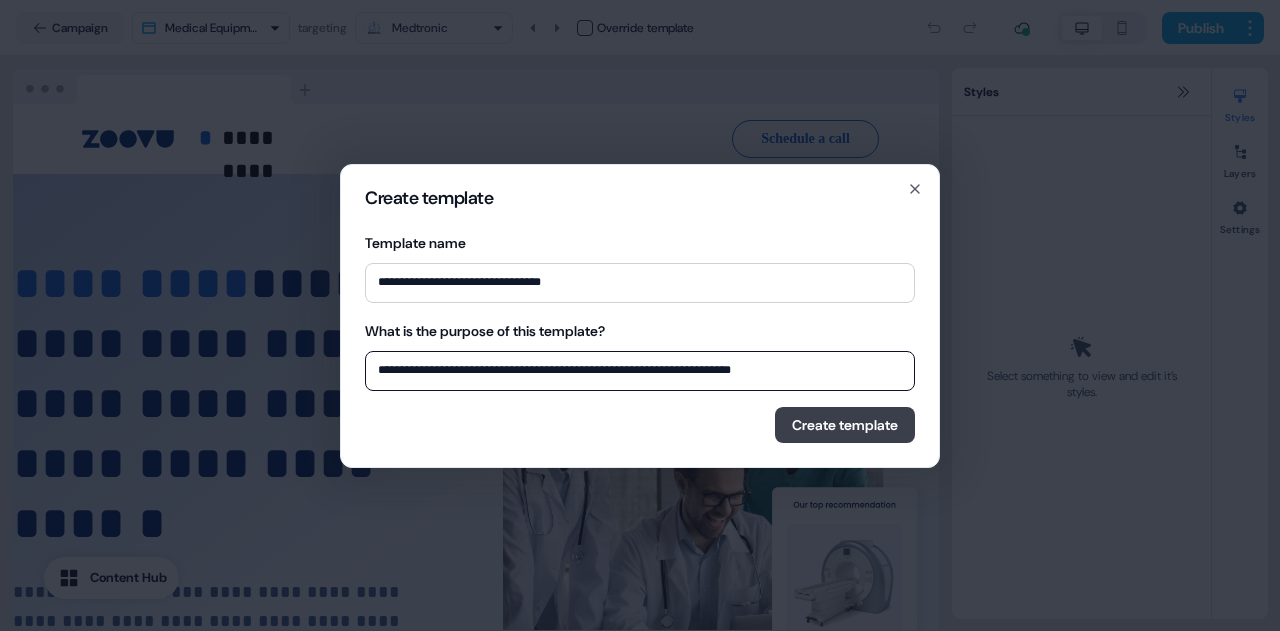 click on "Create template" at bounding box center [845, 425] 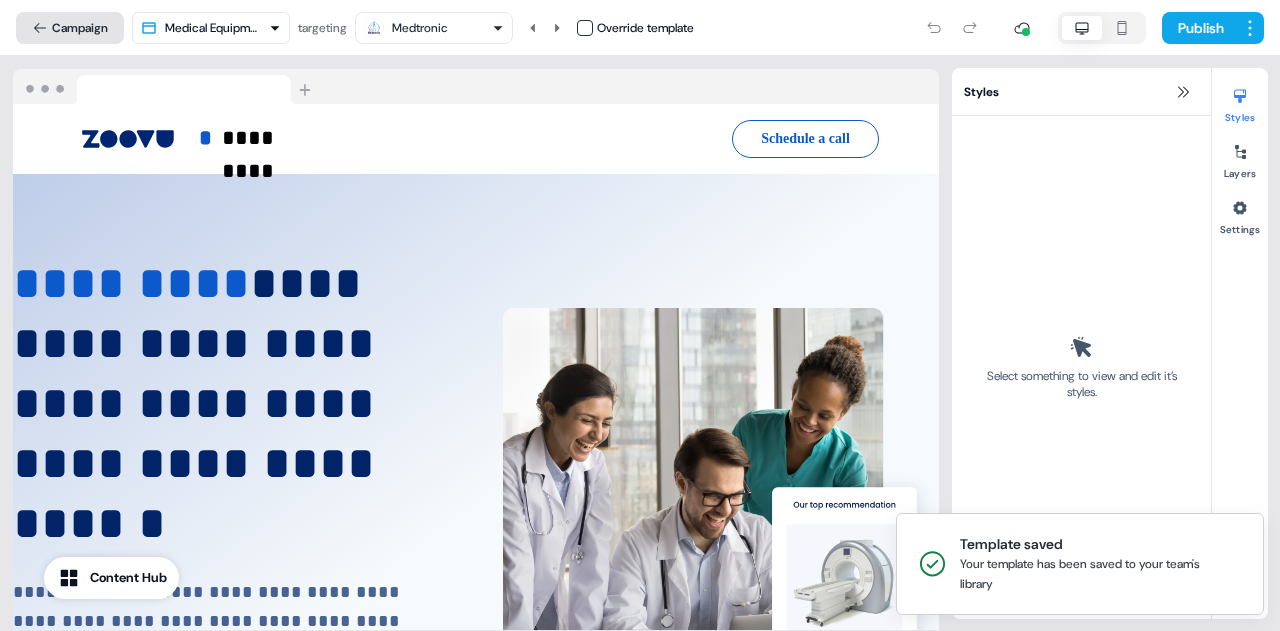 click on "Campaign" at bounding box center (70, 28) 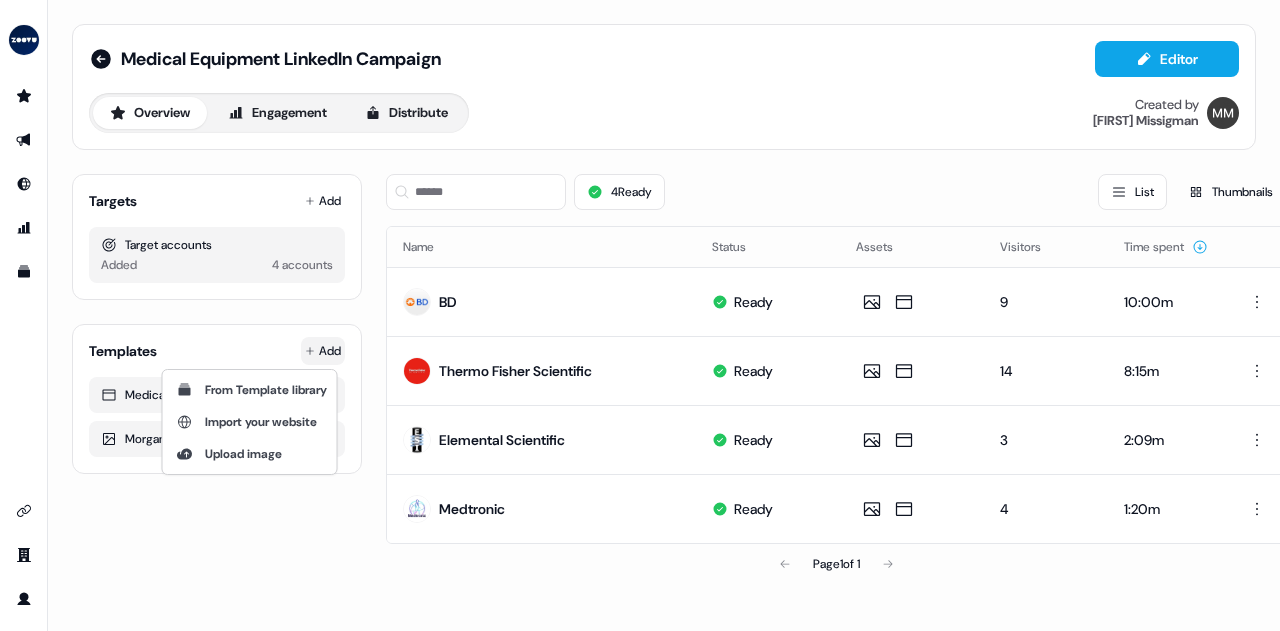 click on "Overview Engagement Distribute Created by [FIRST] [LAST] Targets Add Target   accounts Added 4   accounts Templates Add Medical Equipment Template [FIRST] test template 4  Ready List Thumbnails Name Status Assets Visitors Time spent BD Ready 9 10:00m Thermo Fisher Scientific Ready 14 8:15m Elemental Scientific Ready 3 2:09m Medtronic Ready 4 1:20m Page  1  of 1
Today From Template library Import your website Upload image" at bounding box center (640, 390) 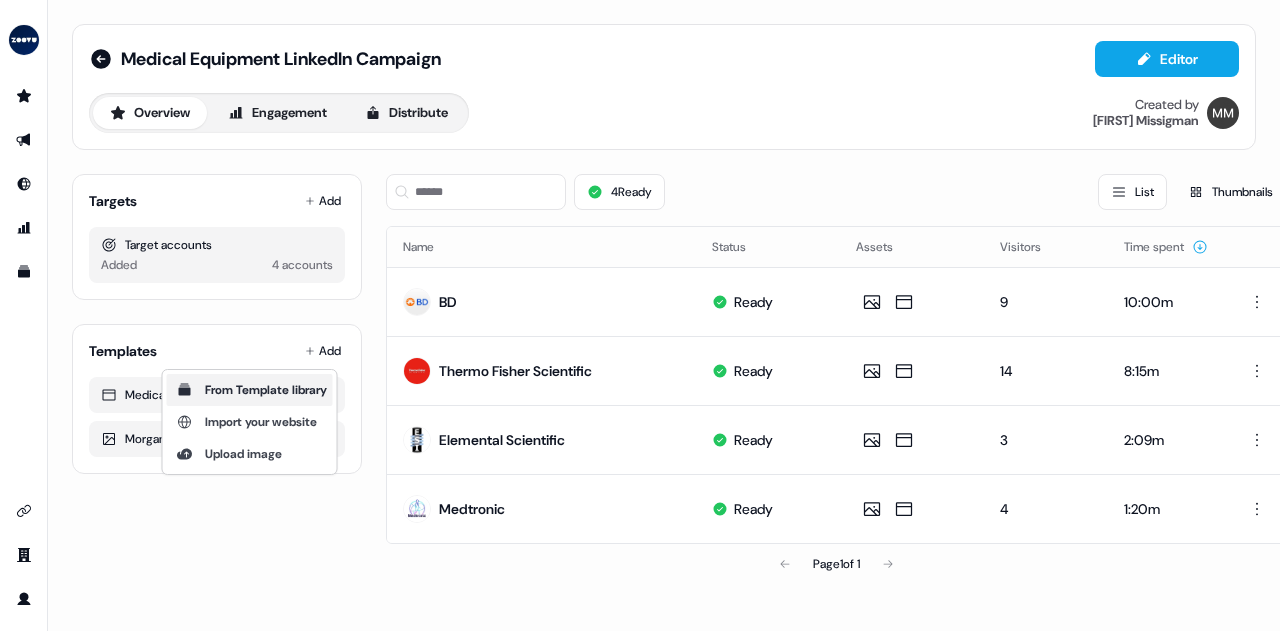 click on "From Template library" at bounding box center (266, 390) 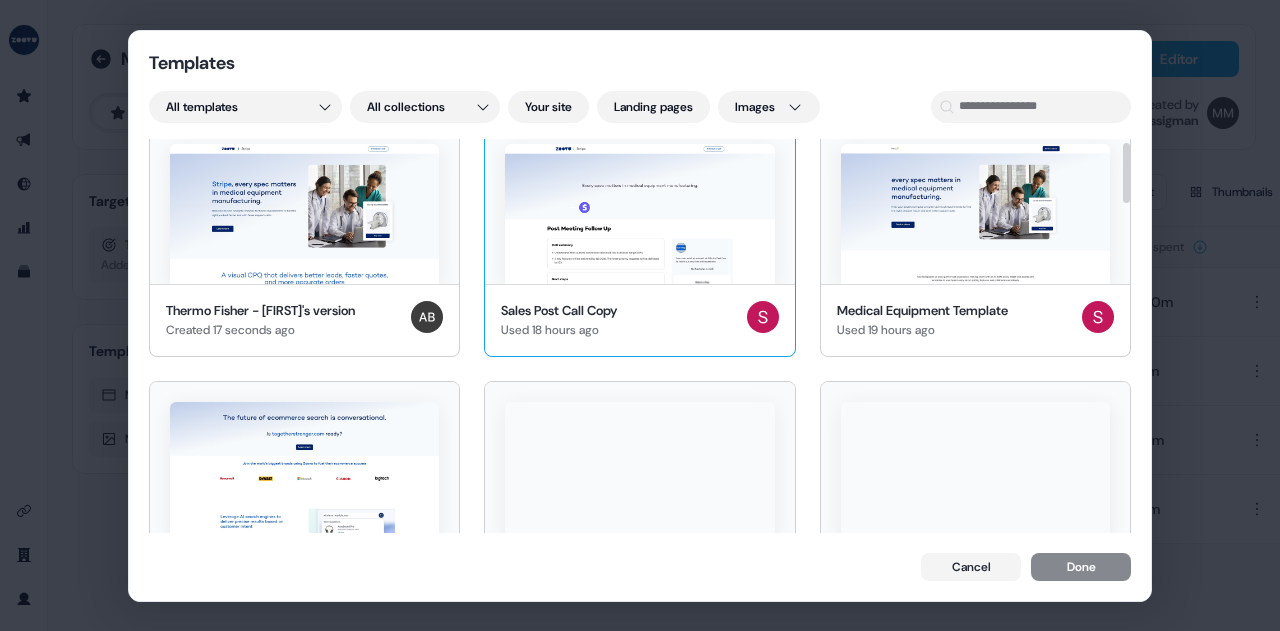 scroll, scrollTop: 0, scrollLeft: 0, axis: both 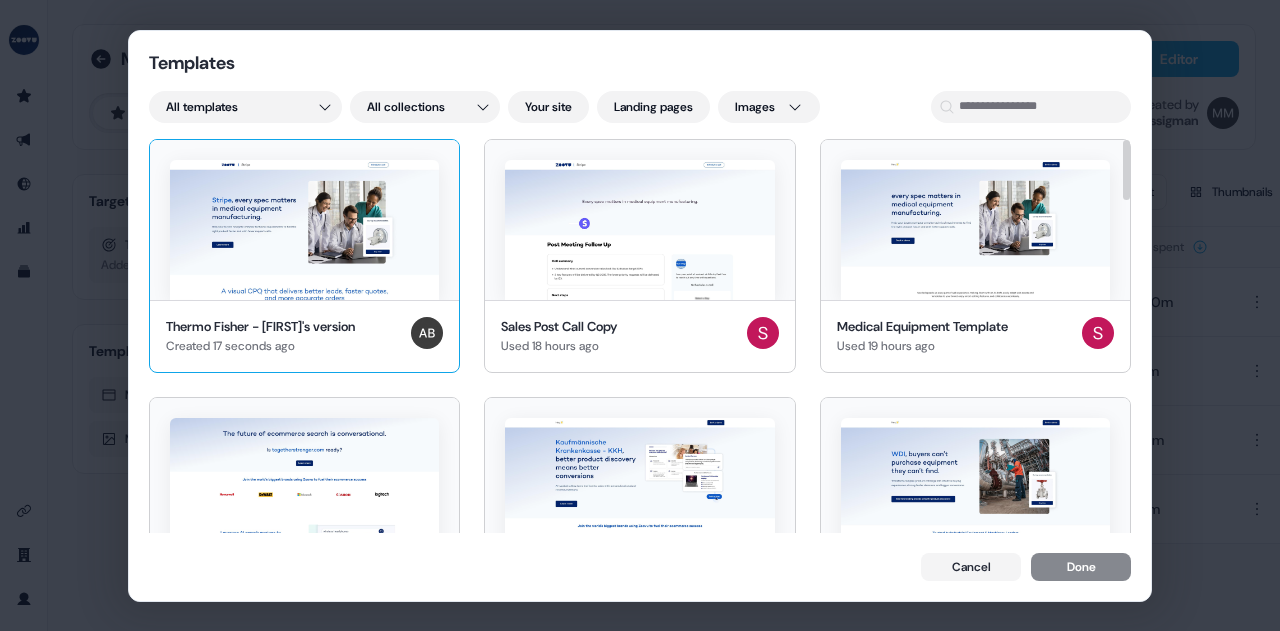 click at bounding box center [304, 230] 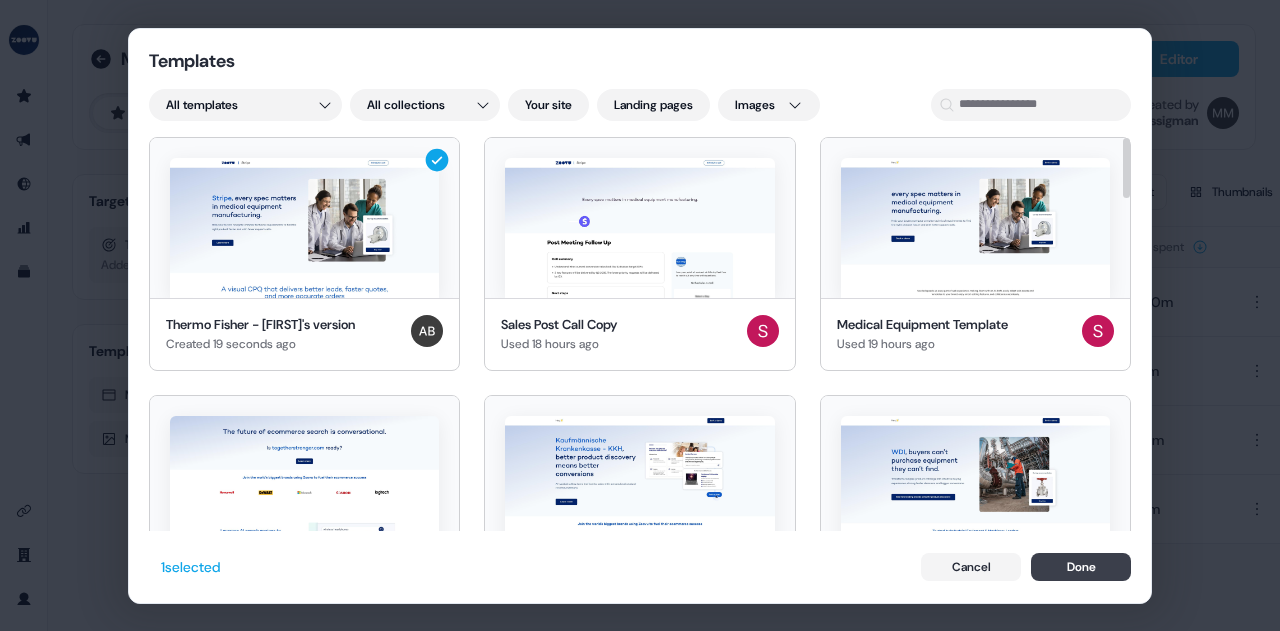 click on "Done" at bounding box center [1081, 567] 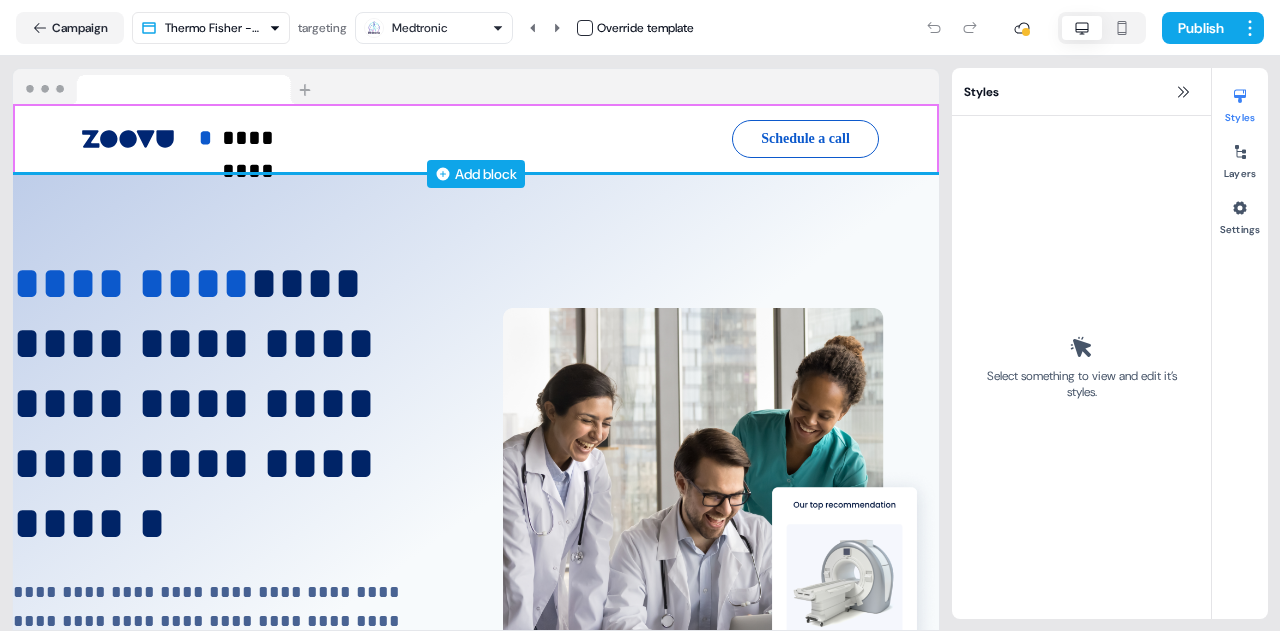 scroll, scrollTop: 0, scrollLeft: 0, axis: both 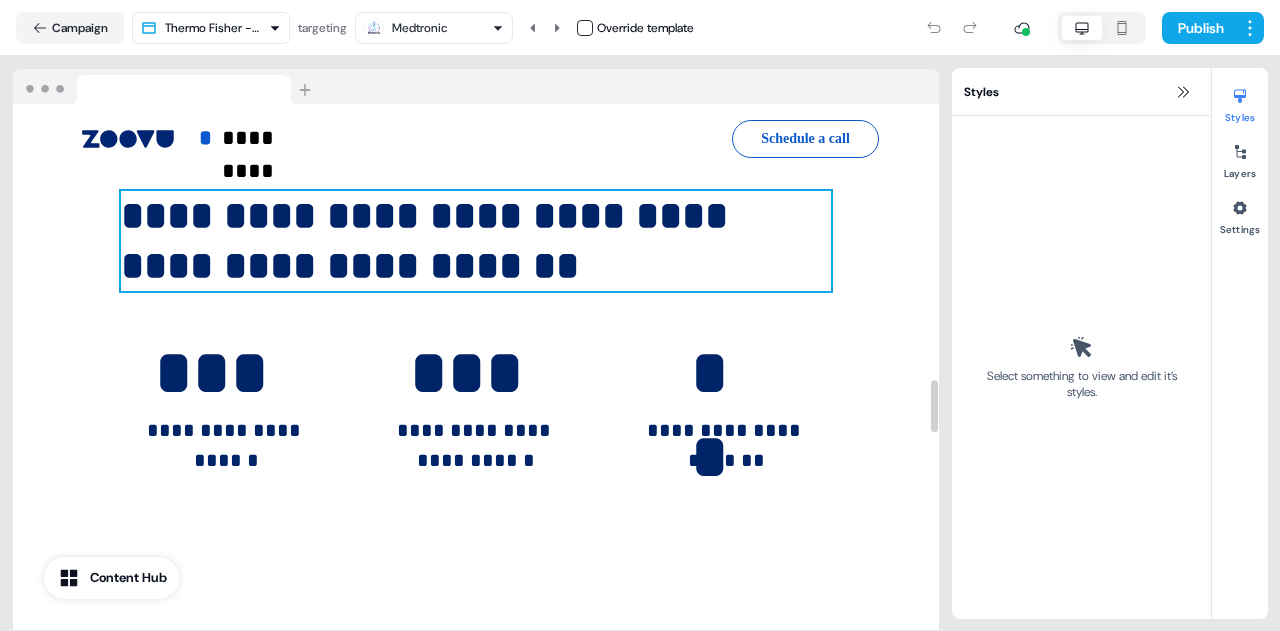 click on "**********" at bounding box center (430, 240) 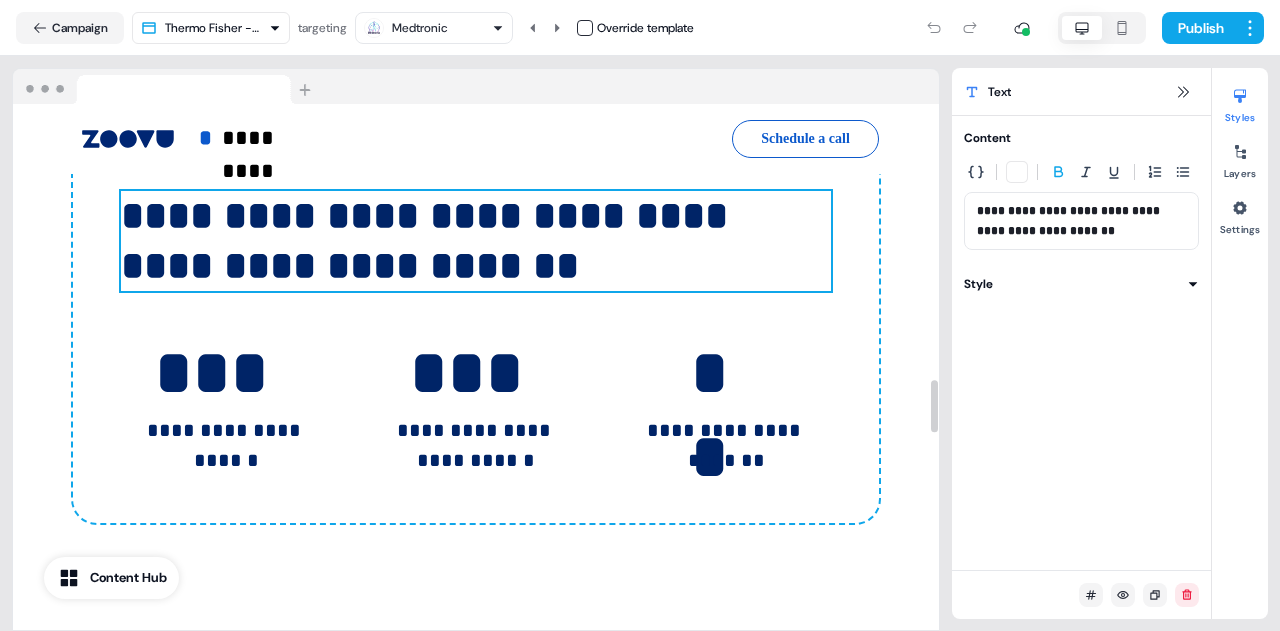 click on "**********" at bounding box center (430, 240) 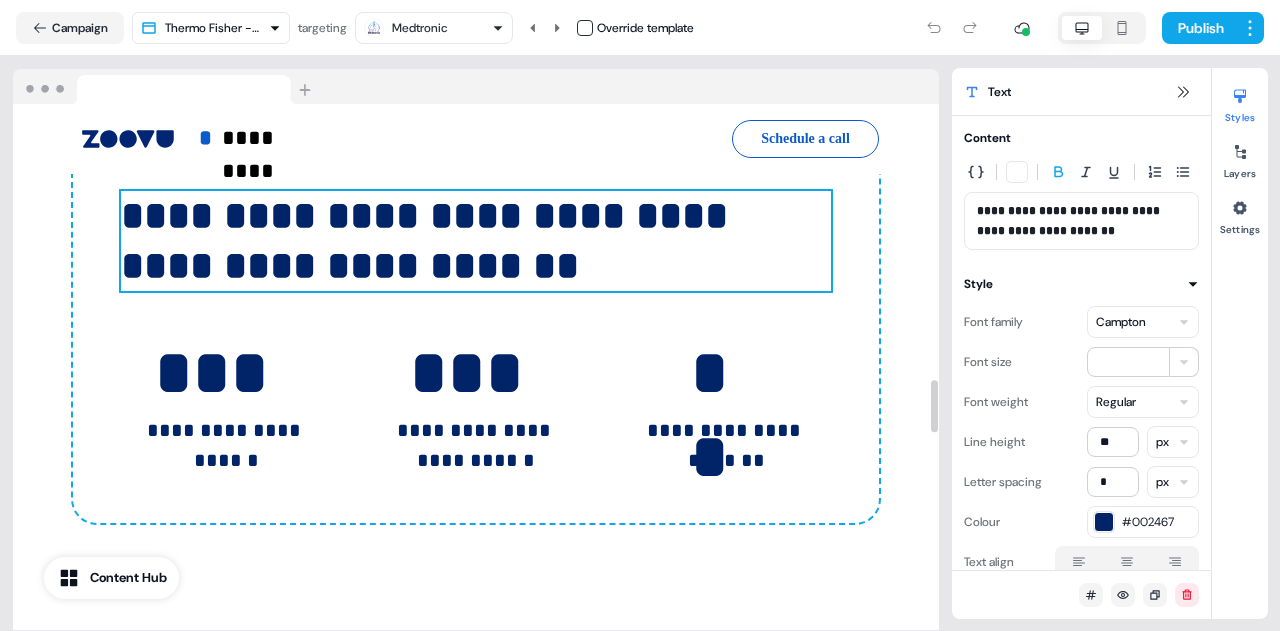 click on "**********" at bounding box center [430, 240] 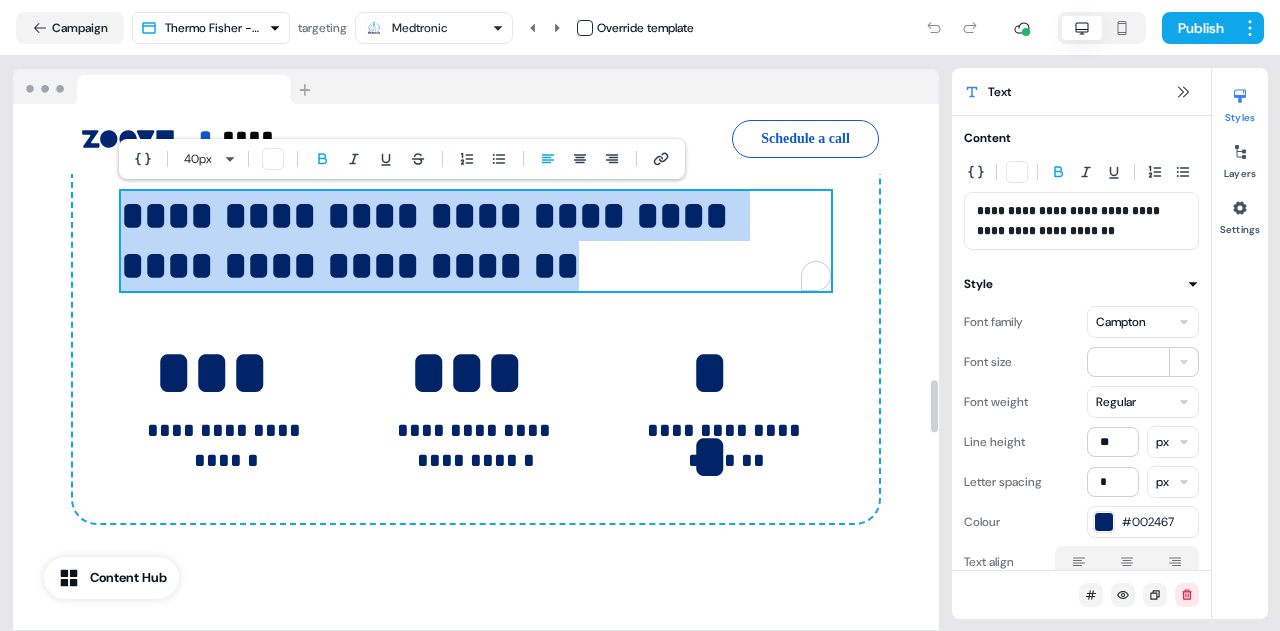 click on "**********" at bounding box center (430, 240) 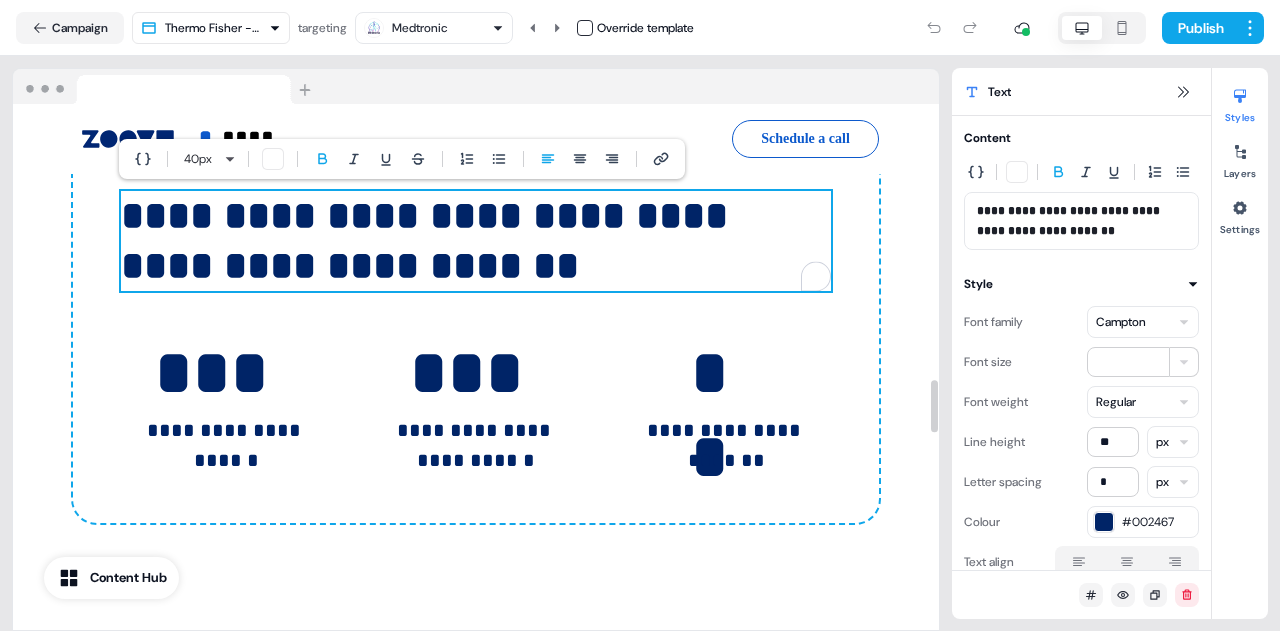 click on "**********" at bounding box center (430, 240) 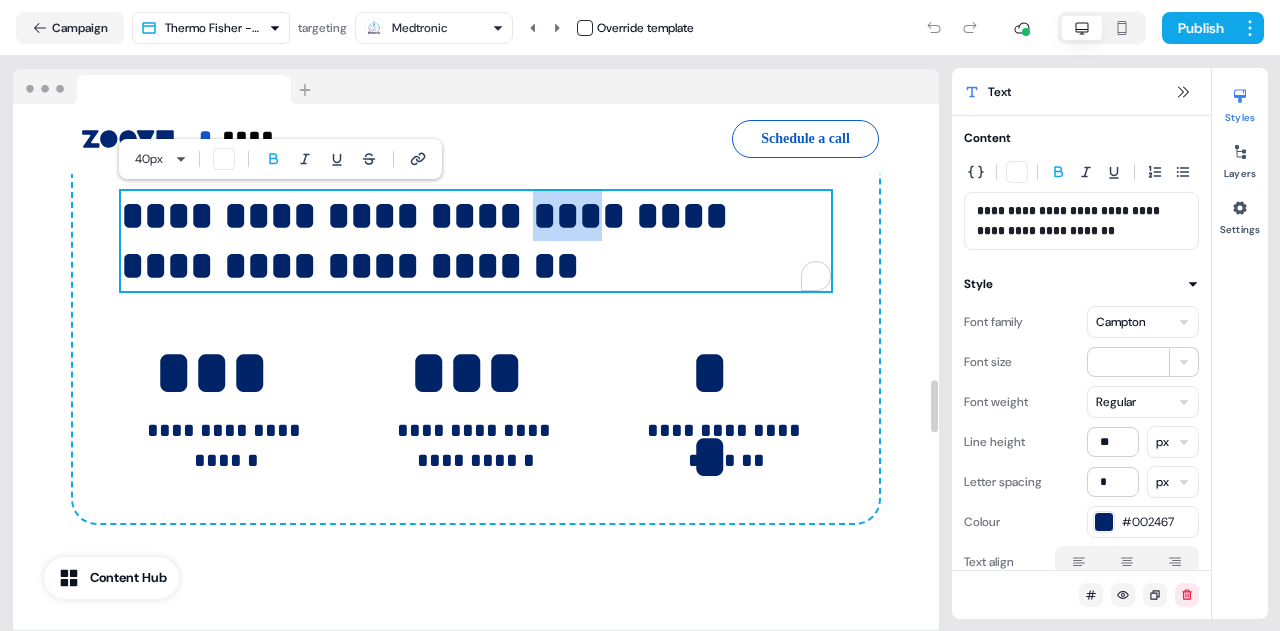 drag, startPoint x: 598, startPoint y: 220, endPoint x: 526, endPoint y: 215, distance: 72.1734 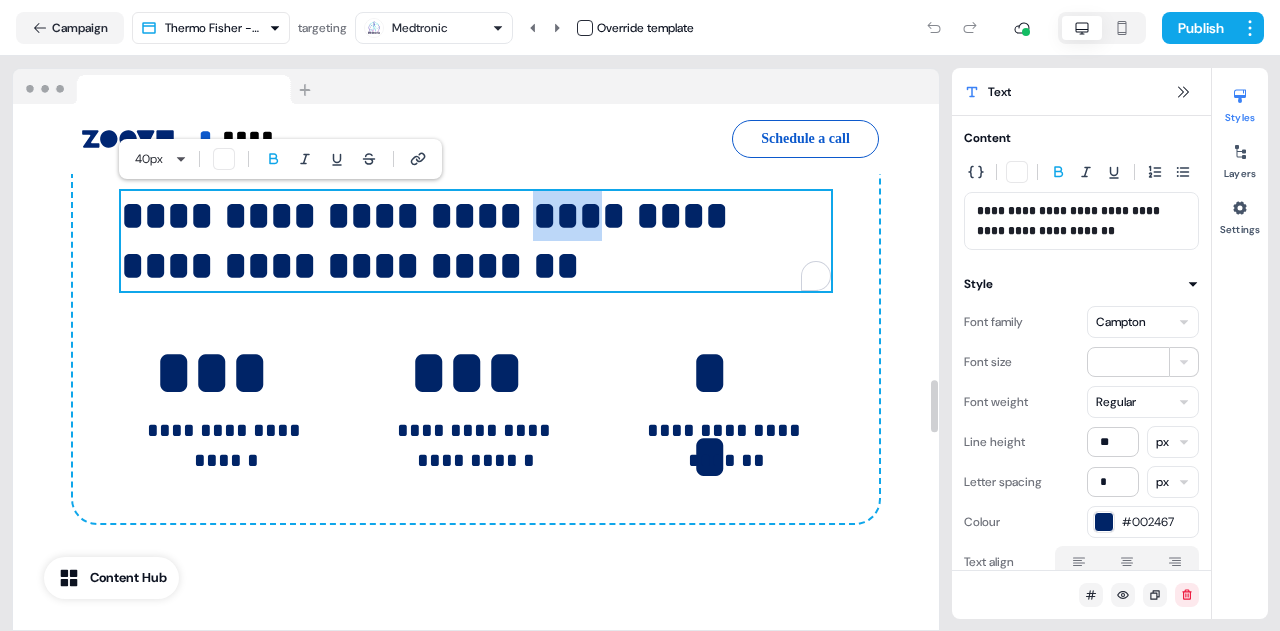 click on "**********" at bounding box center (430, 240) 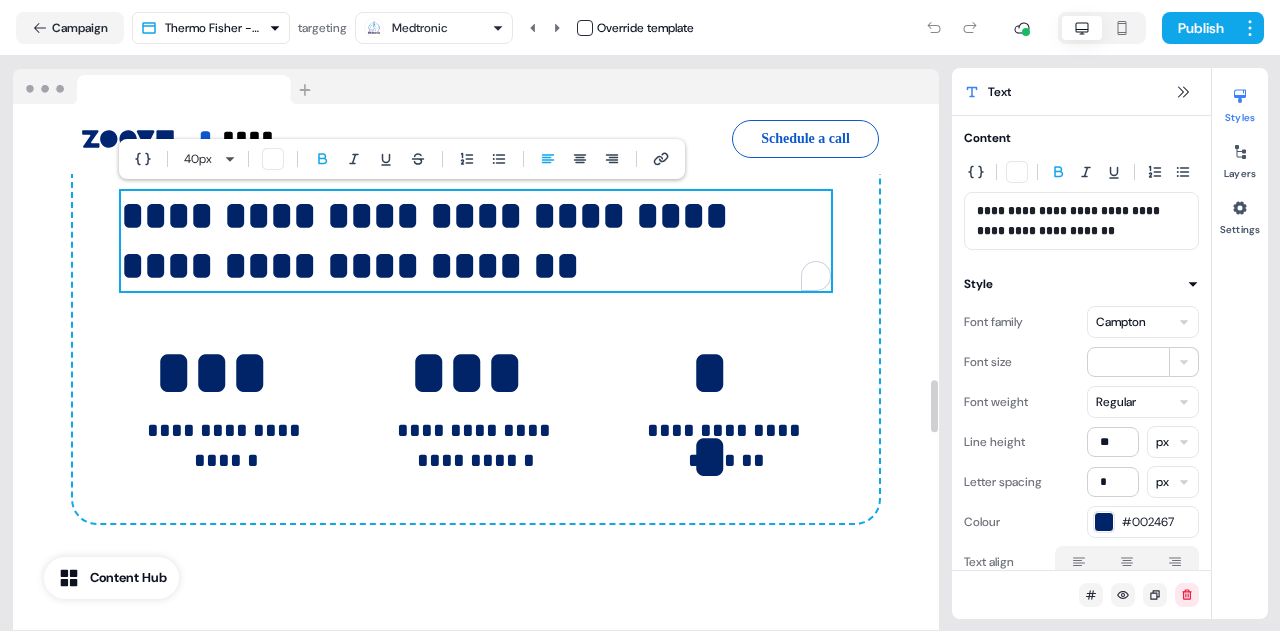 click on "**********" at bounding box center [430, 240] 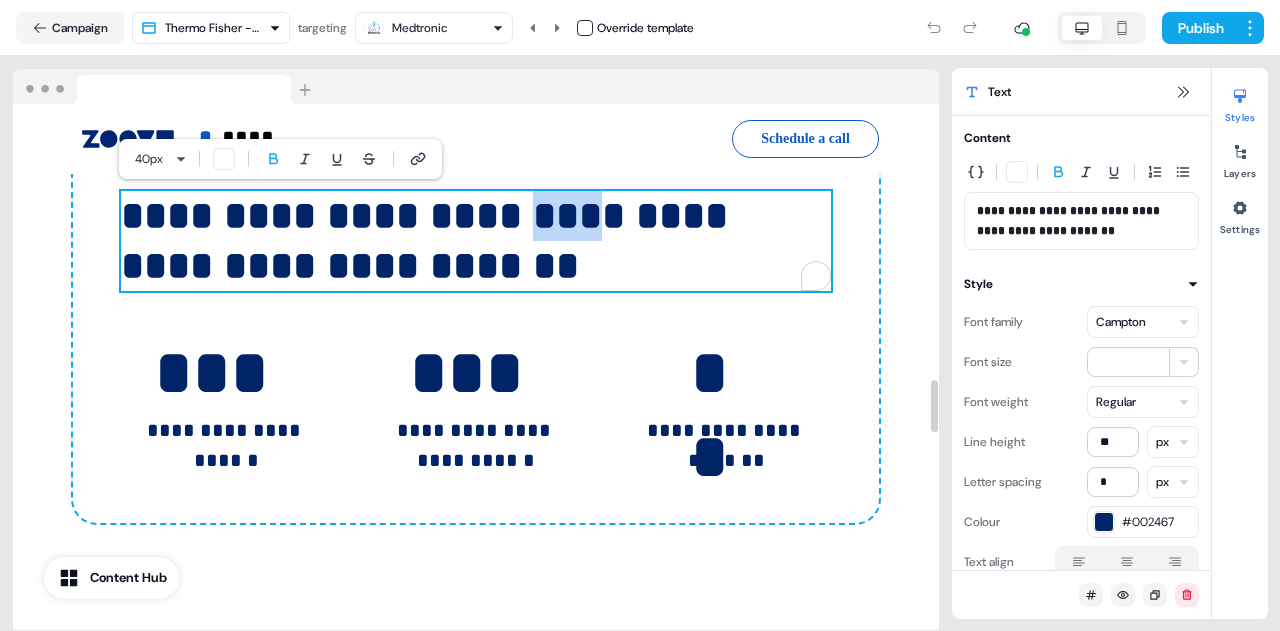 drag, startPoint x: 521, startPoint y: 215, endPoint x: 599, endPoint y: 217, distance: 78.025635 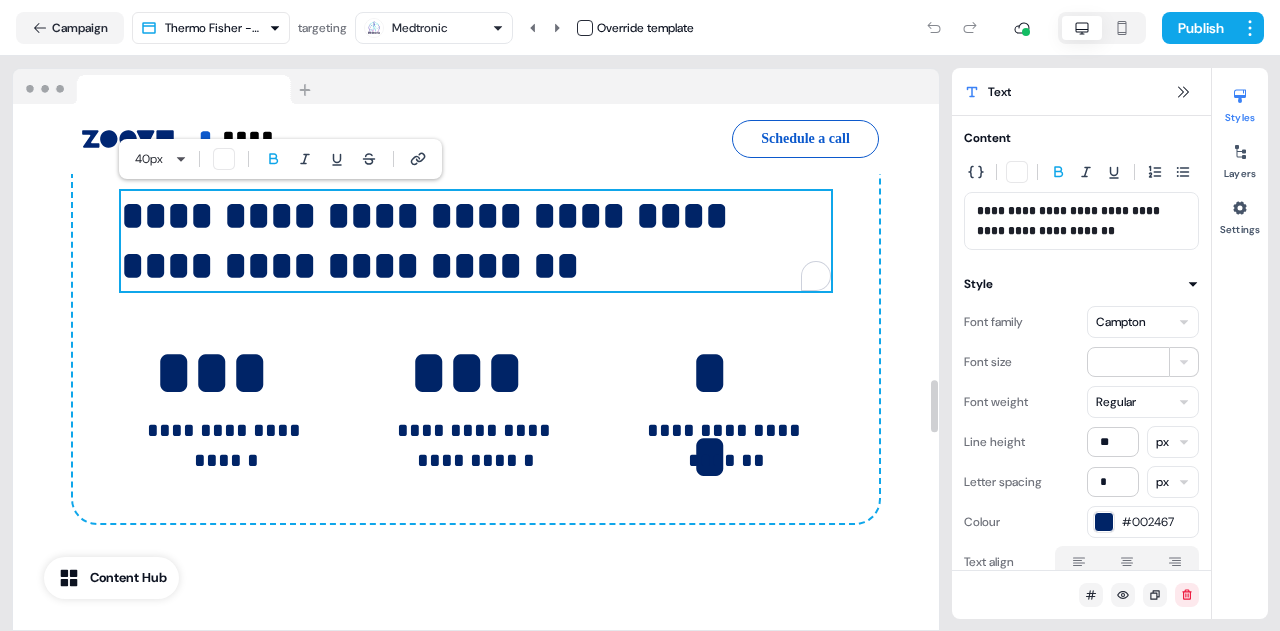 type 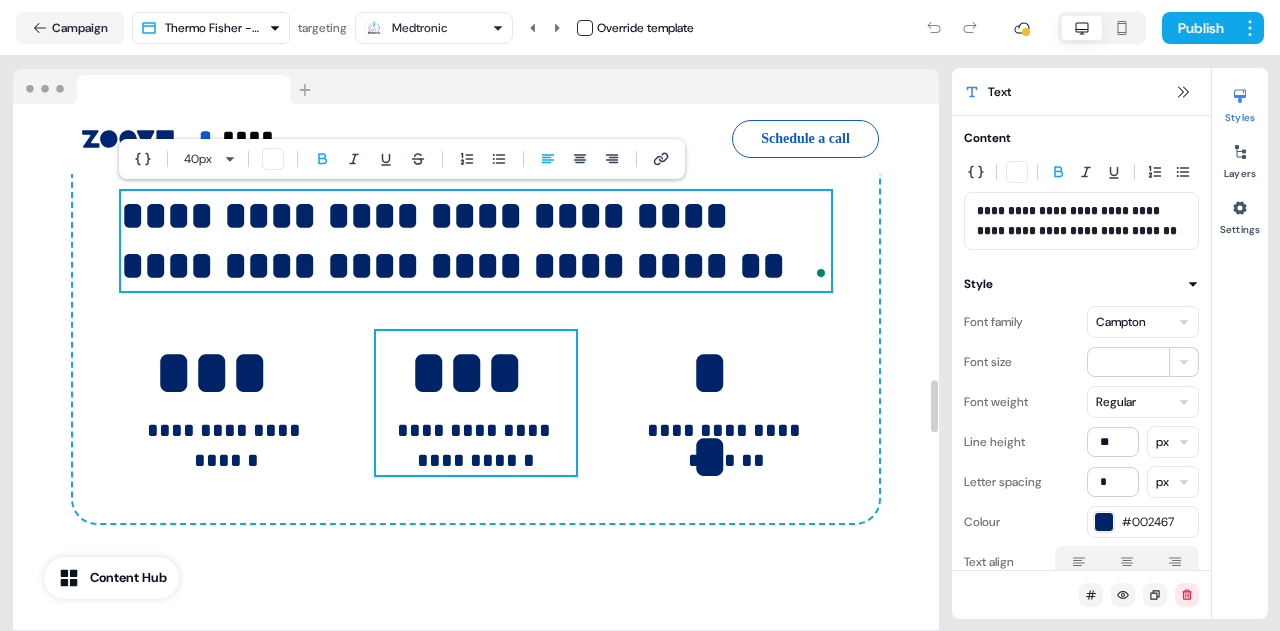 click on "**********" at bounding box center [476, 403] 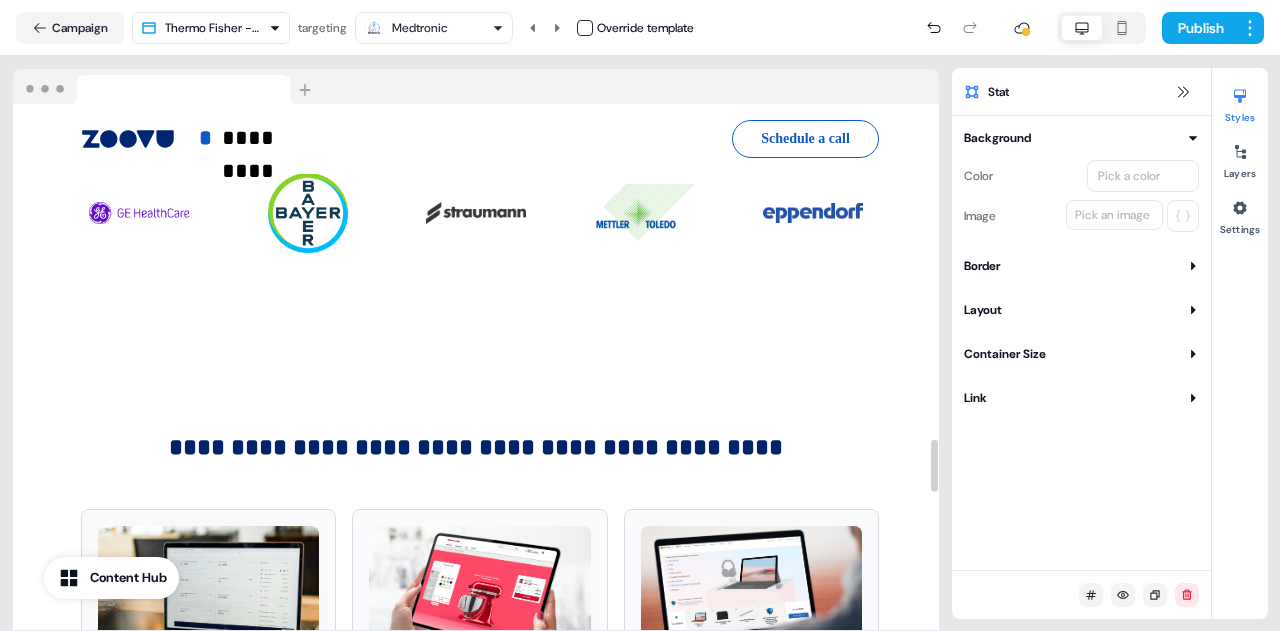 scroll, scrollTop: 3497, scrollLeft: 0, axis: vertical 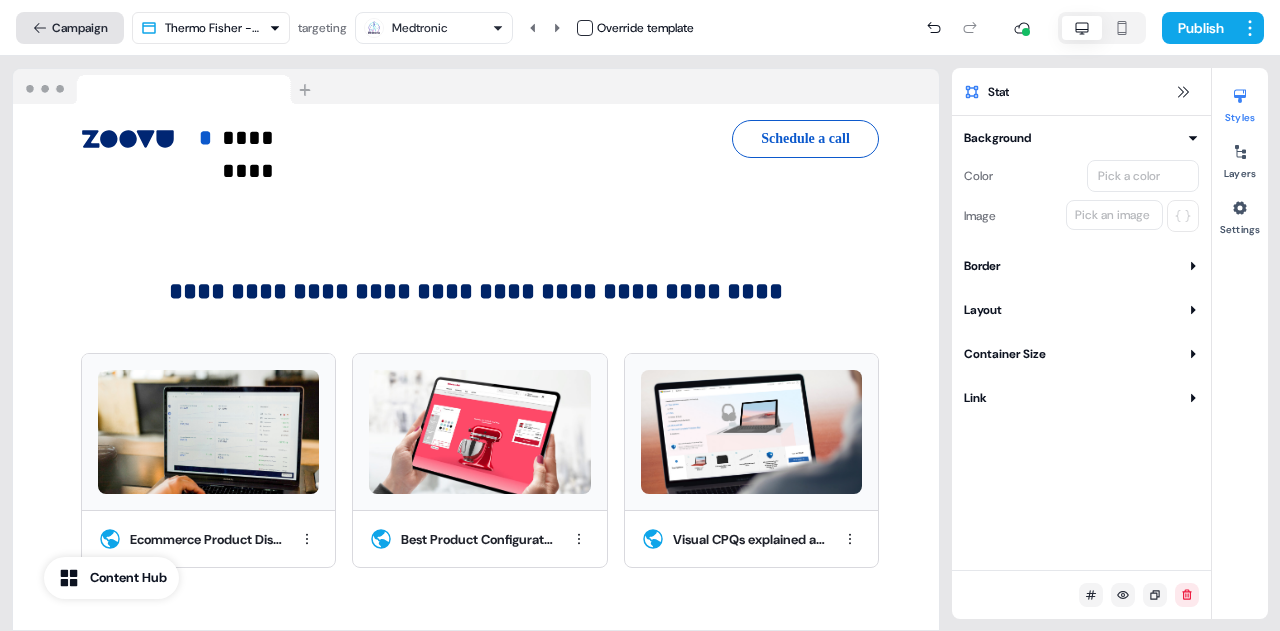 click on "Campaign" at bounding box center [70, 28] 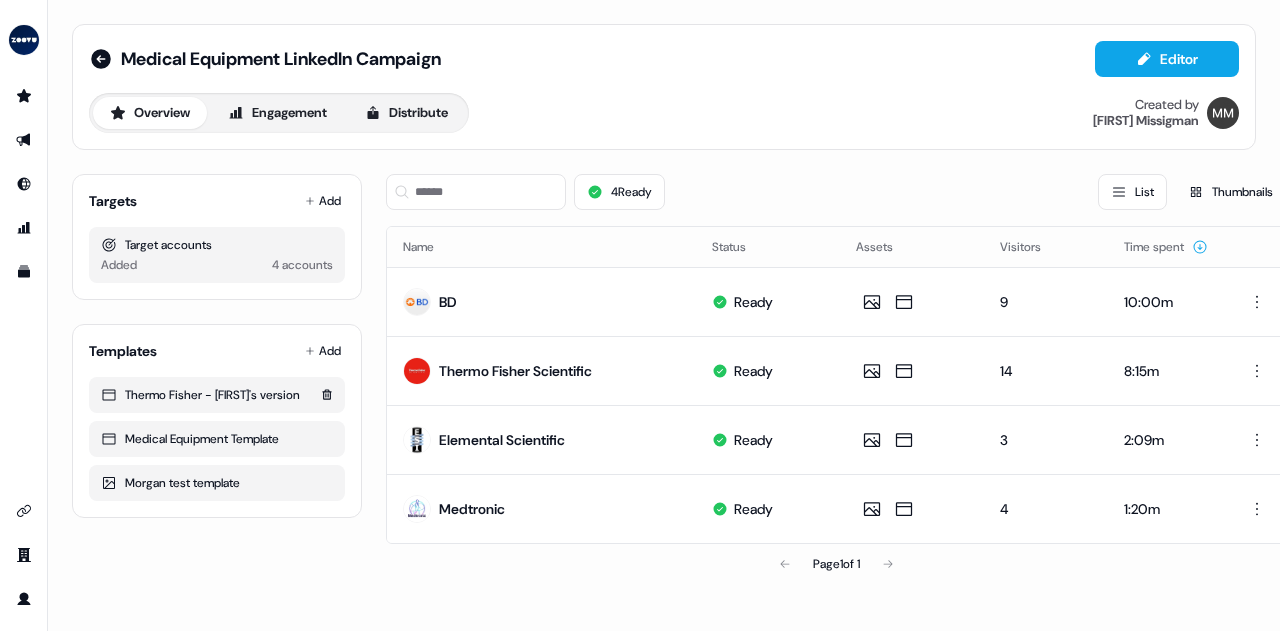 click on "Thermo Fisher - [FIRST]'s version" at bounding box center [217, 395] 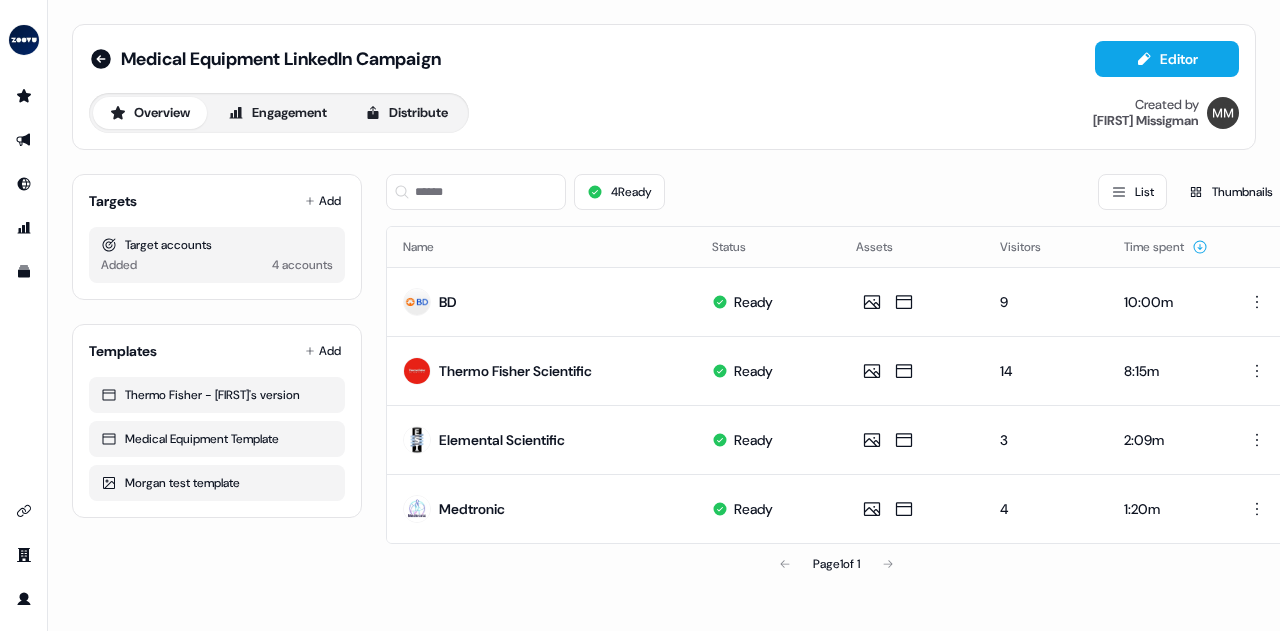 click on "Overview Engagement Distribute Created by [FIRST] [LAST]" at bounding box center [664, 113] 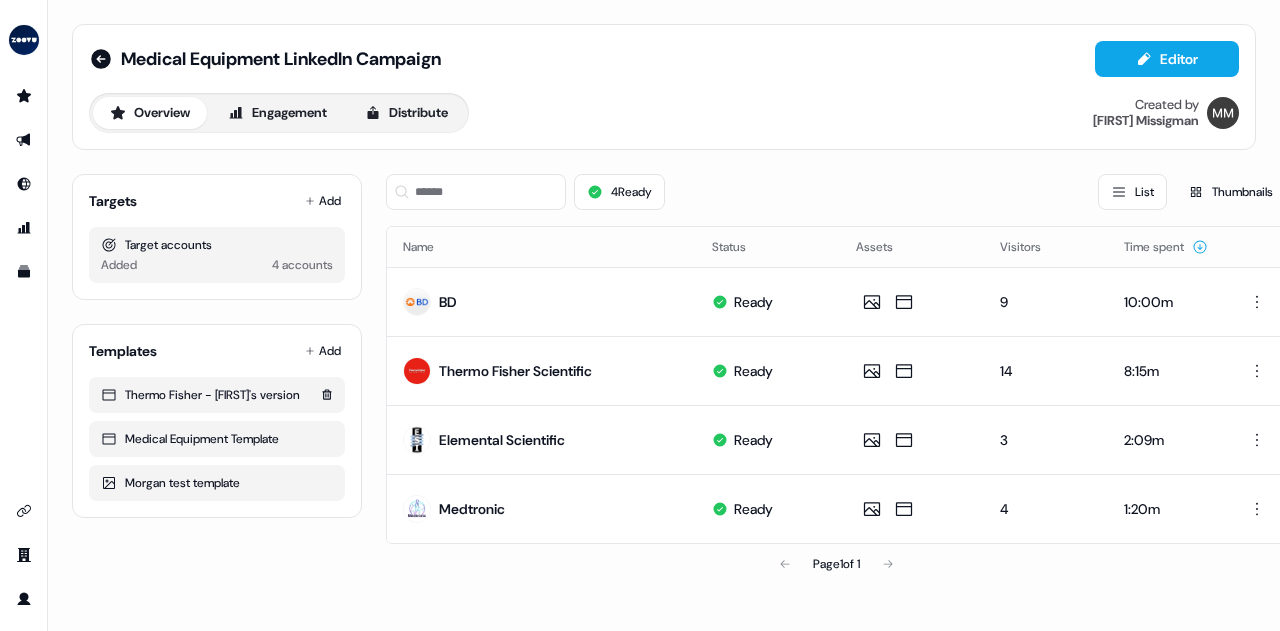 click on "Thermo Fisher - [FIRST]'s version" at bounding box center [217, 395] 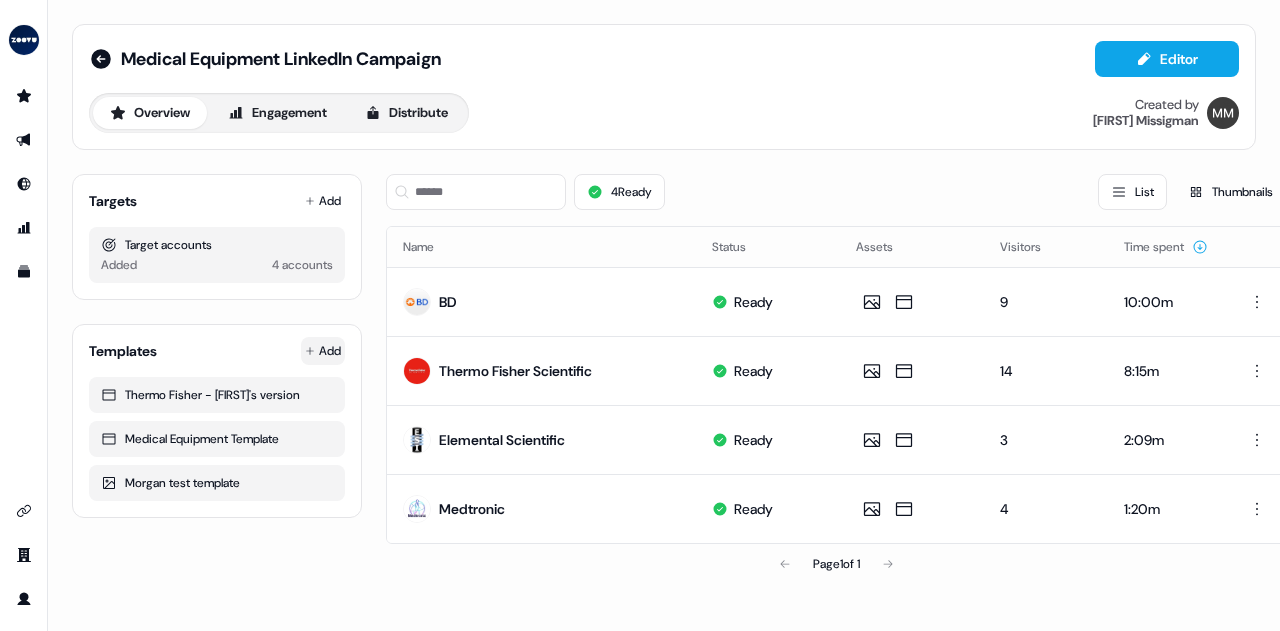 click on "Overview Engagement Distribute Created by [FIRST] [LAST] Targets Add Target   accounts Added 4   accounts Templates Add Thermo Fisher - [FIRST]'s version Medical Equipment Template [FIRST] test template 4  Ready List Thumbnails Name Status Assets Visitors Time spent BD Ready 9 10:00m Thermo Fisher Scientific Ready 14 8:15m Elemental Scientific Ready 3 2:09m Medtronic Ready 4 1:20m Page  1  of 1
Today" at bounding box center (640, 390) 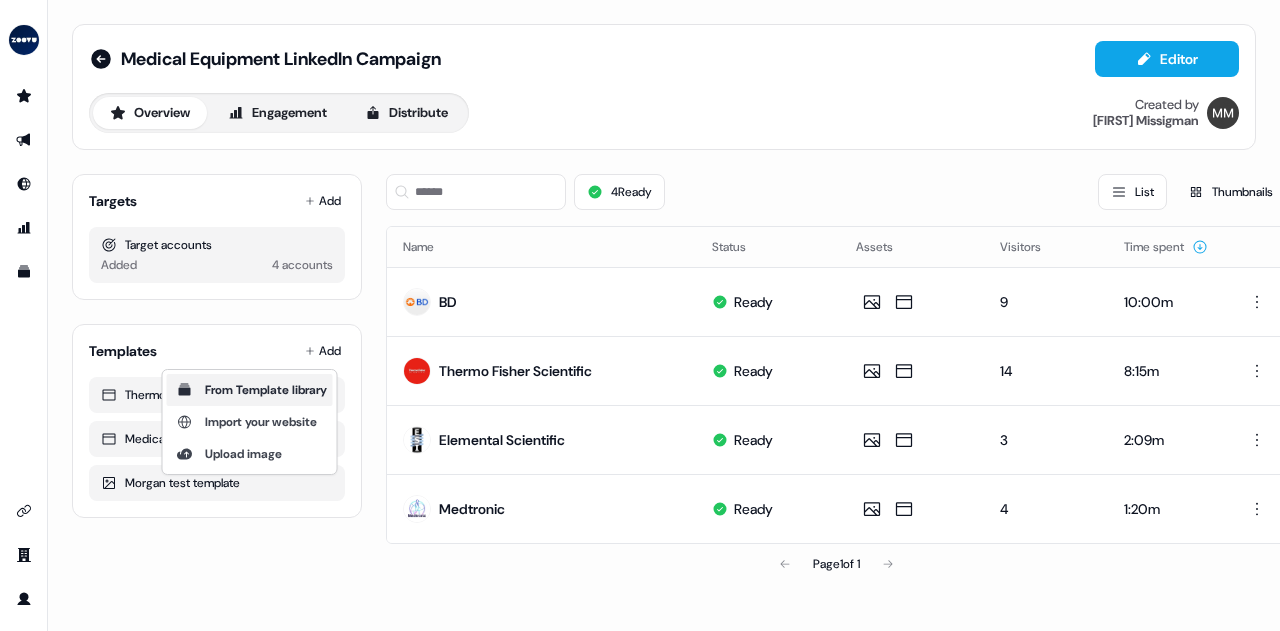 click on "From Template library" at bounding box center [266, 390] 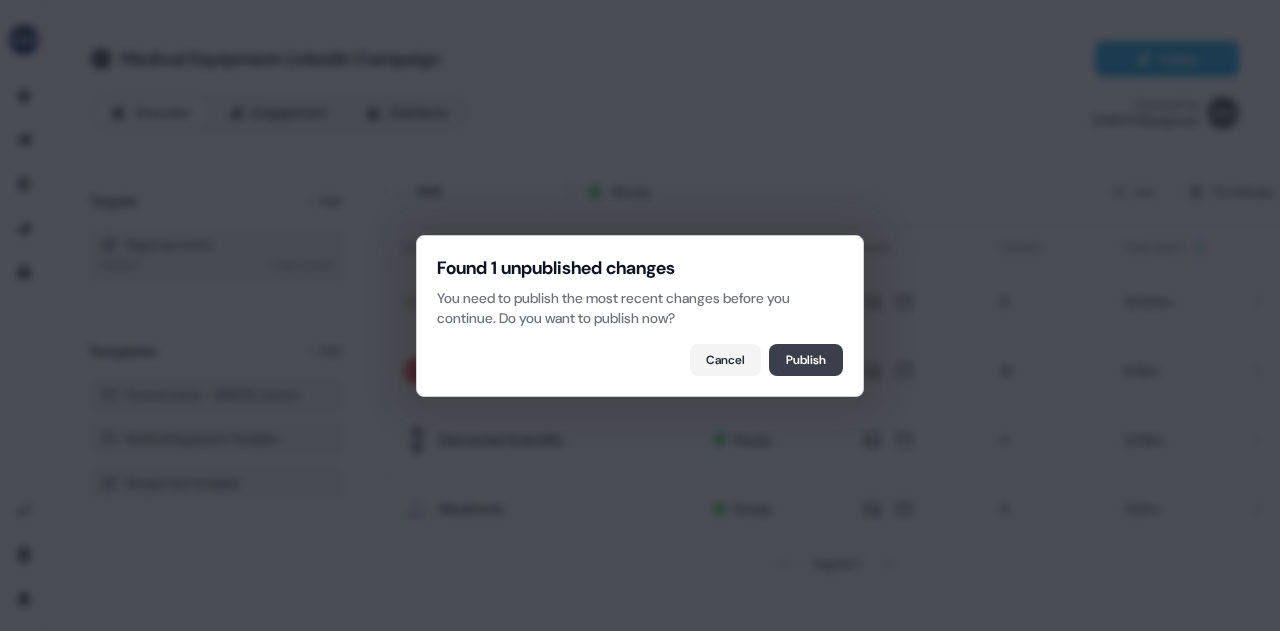click on "Publish" at bounding box center (806, 360) 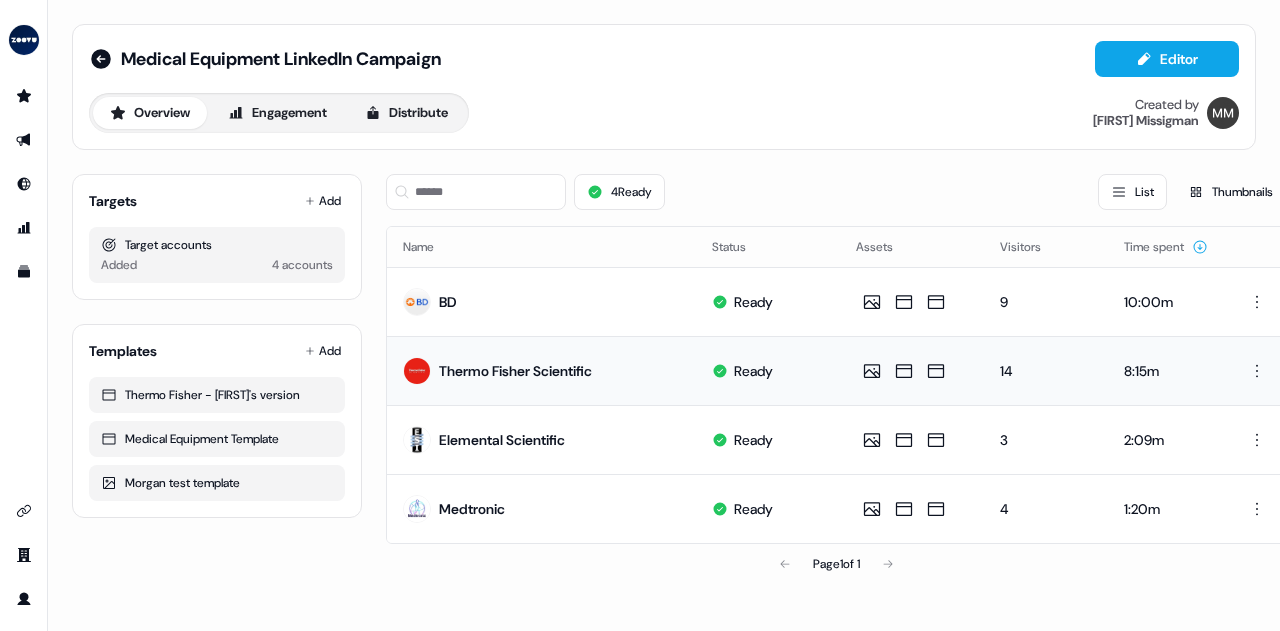 click on "Thermo Fisher Scientific" at bounding box center (515, 371) 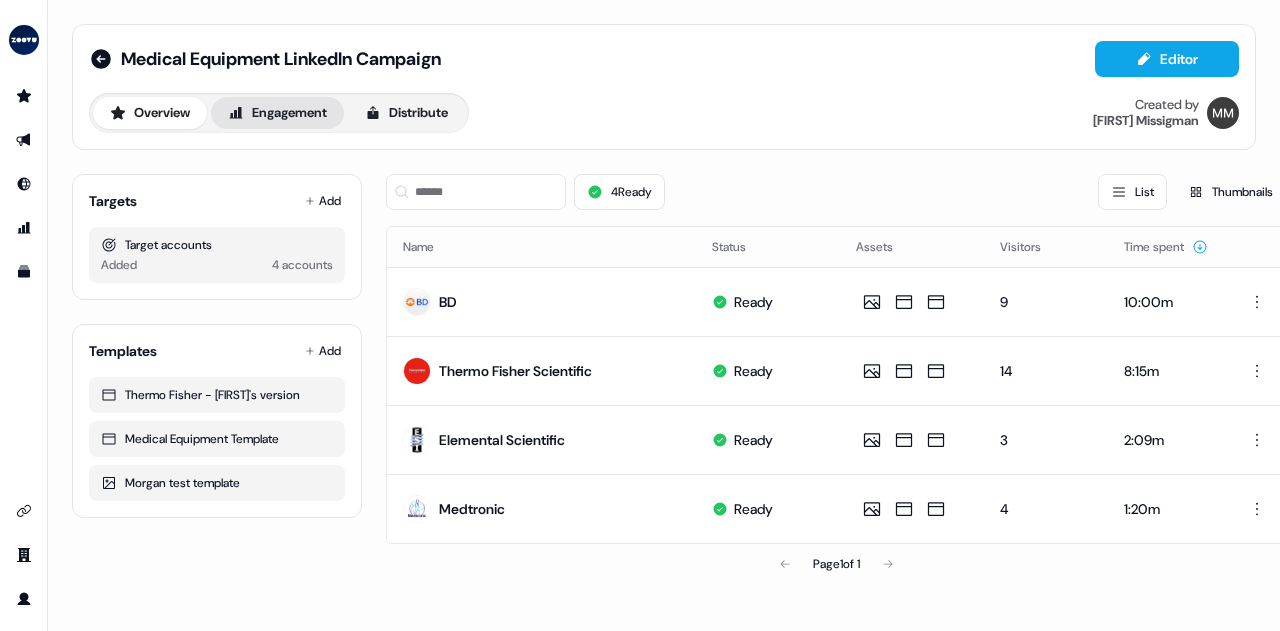 click on "Engagement" at bounding box center [277, 113] 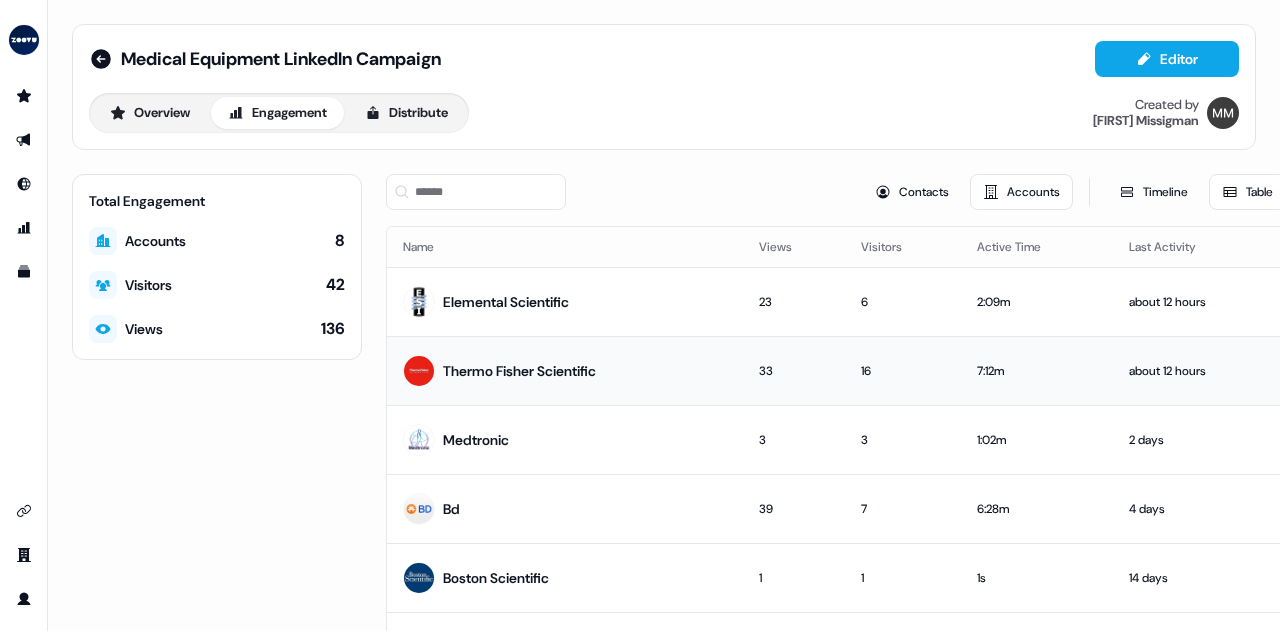 click on "Thermo Fisher Scientific" at bounding box center (519, 371) 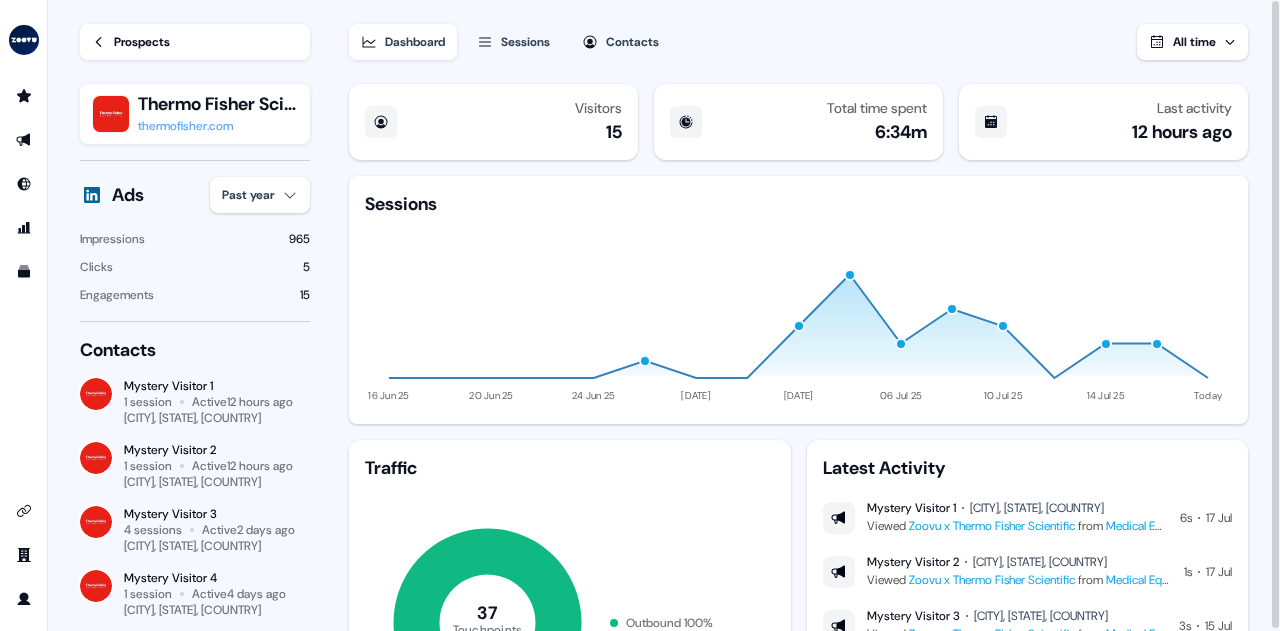 click on "Dashboard" at bounding box center [415, 42] 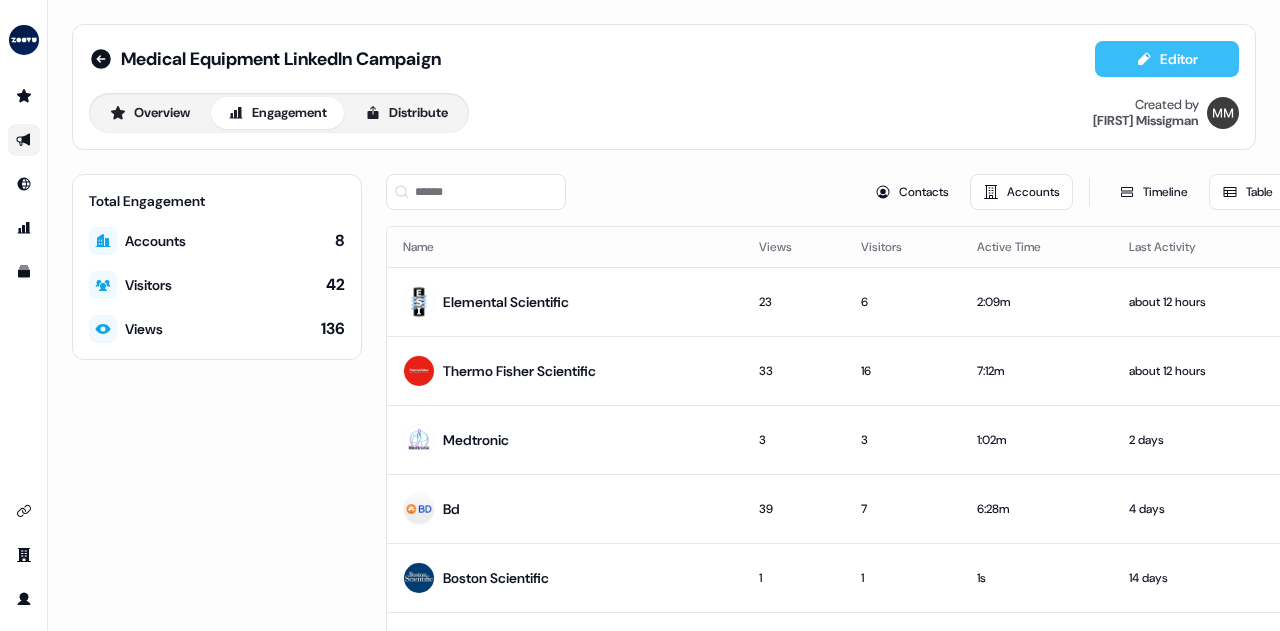 click on "Editor" at bounding box center [1167, 59] 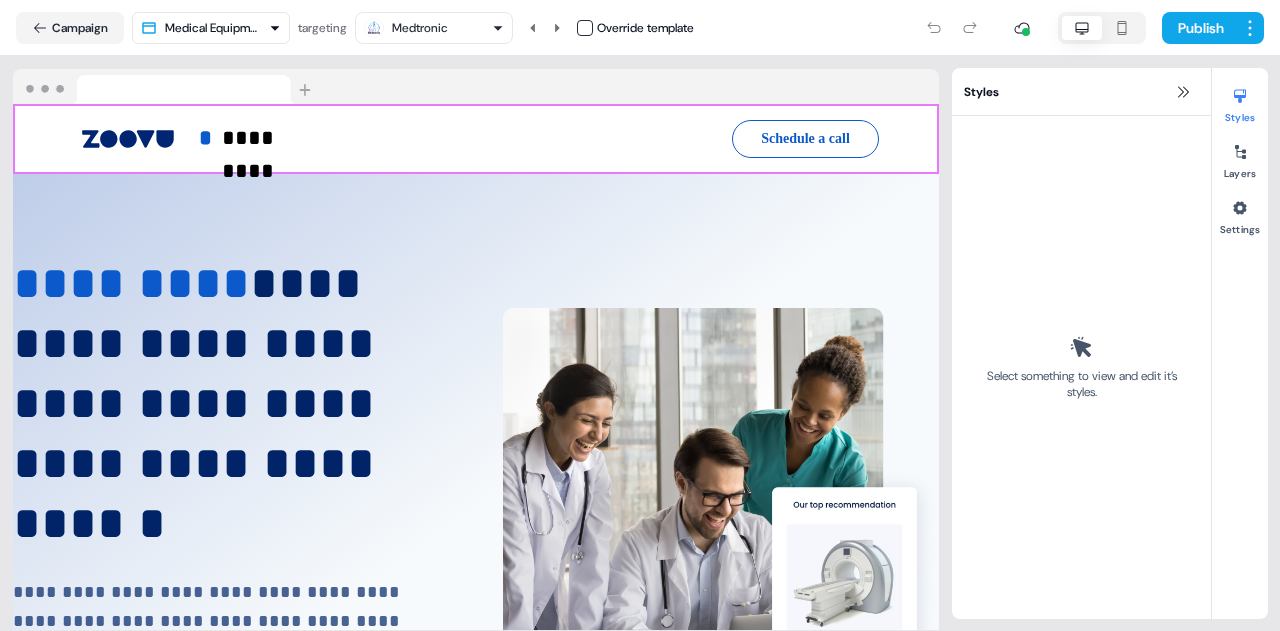 scroll, scrollTop: 0, scrollLeft: 0, axis: both 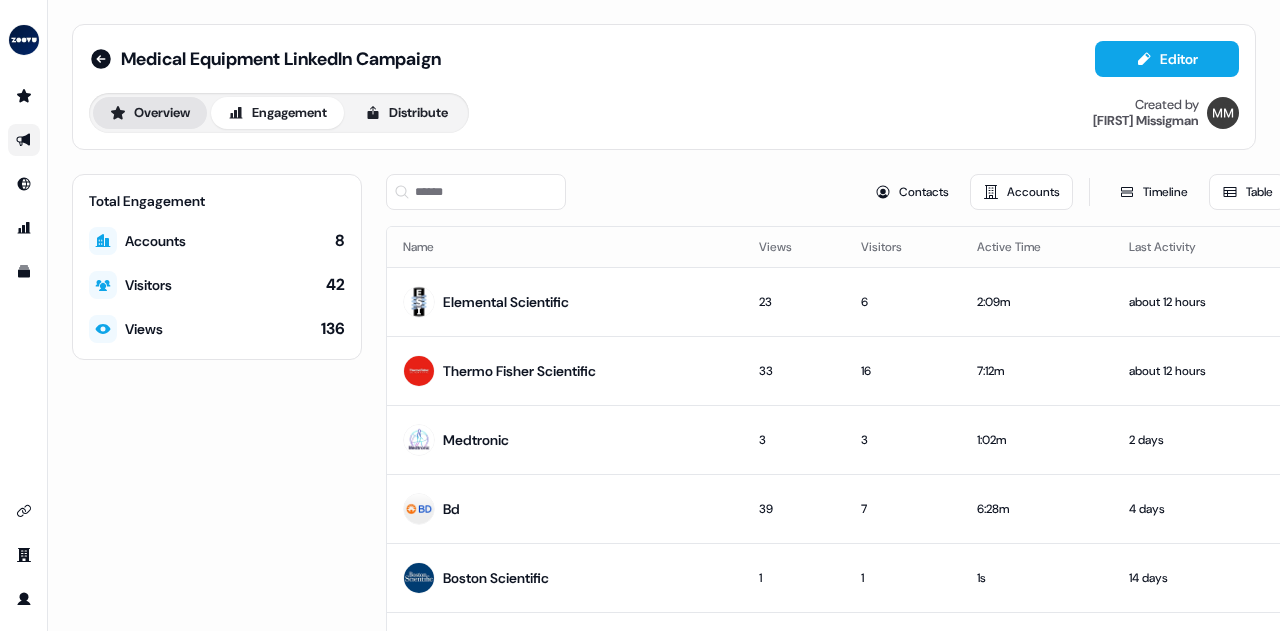 click on "Overview" at bounding box center (150, 113) 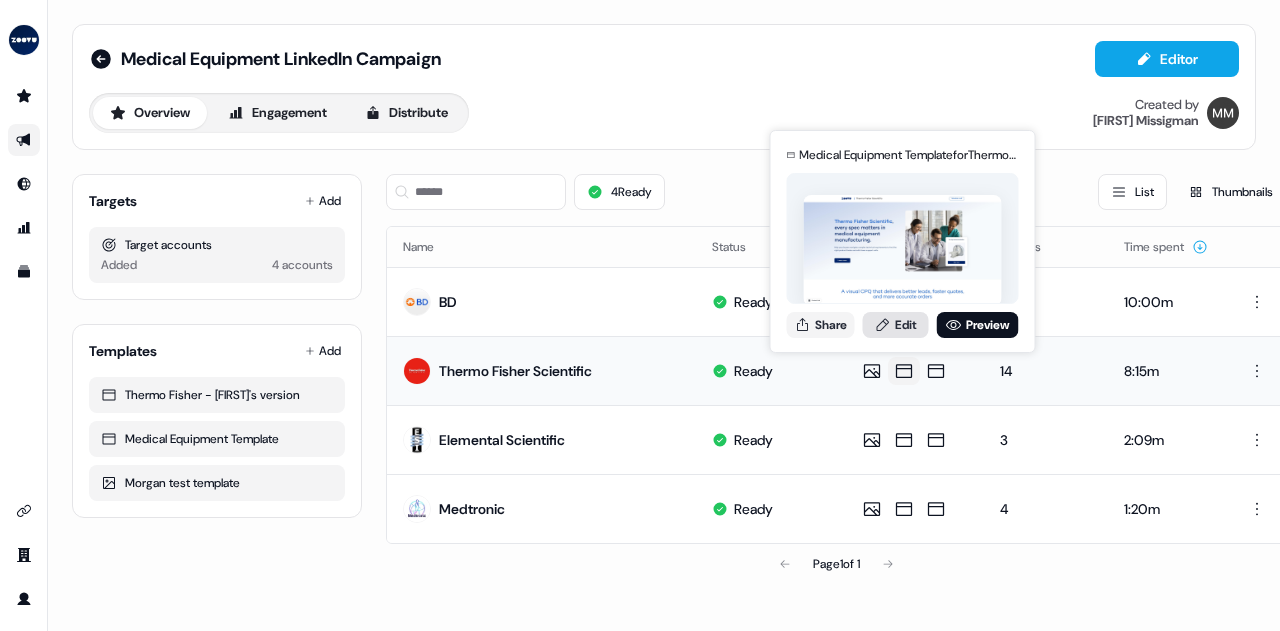 click on "Edit" at bounding box center (896, 325) 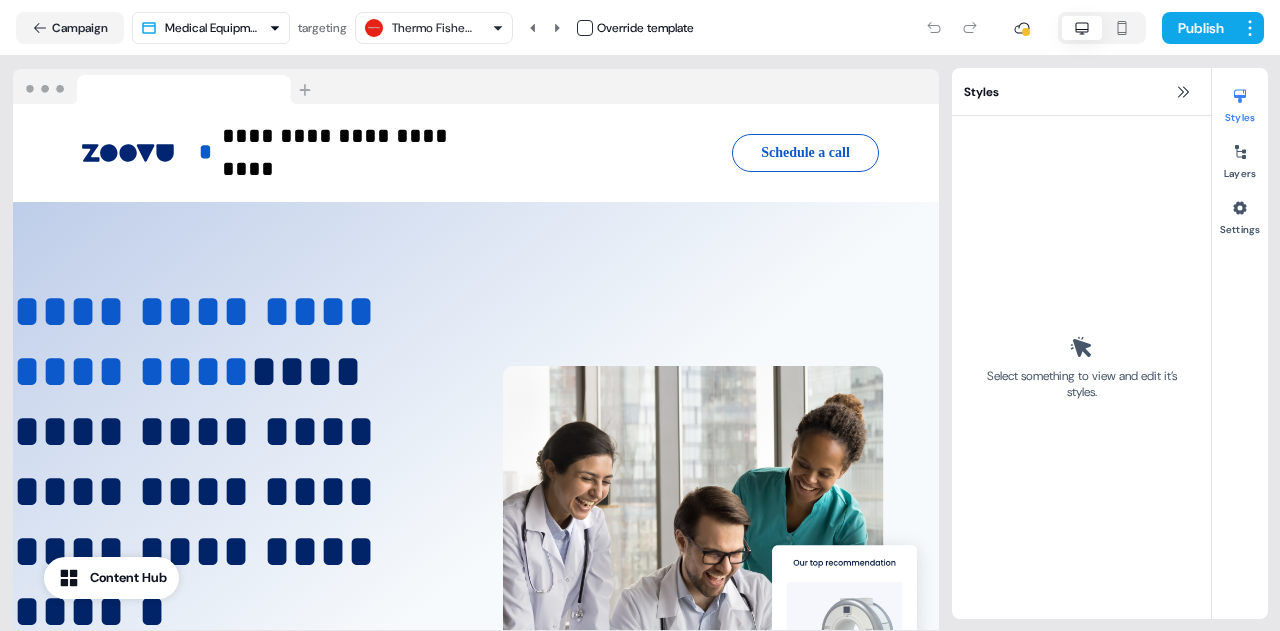 scroll, scrollTop: 0, scrollLeft: 0, axis: both 